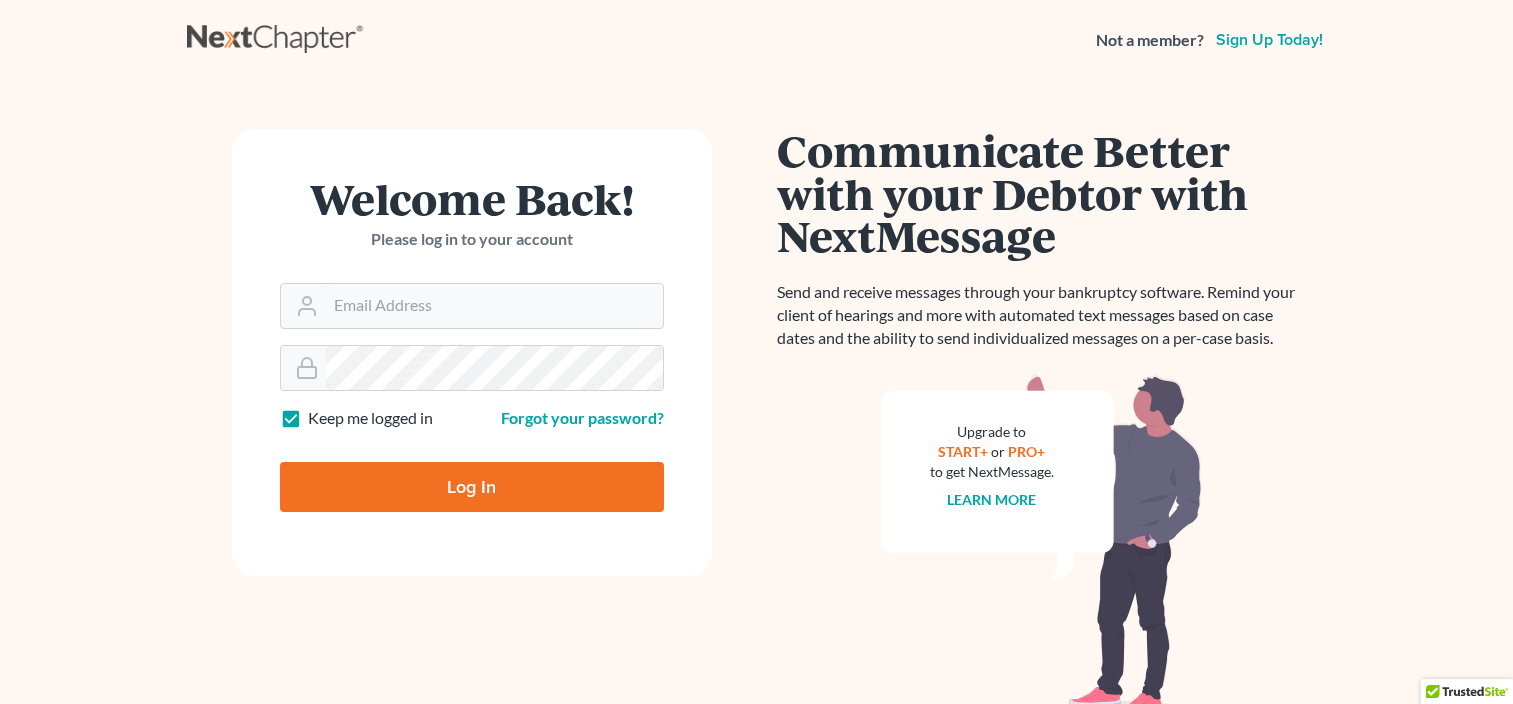 scroll, scrollTop: 0, scrollLeft: 0, axis: both 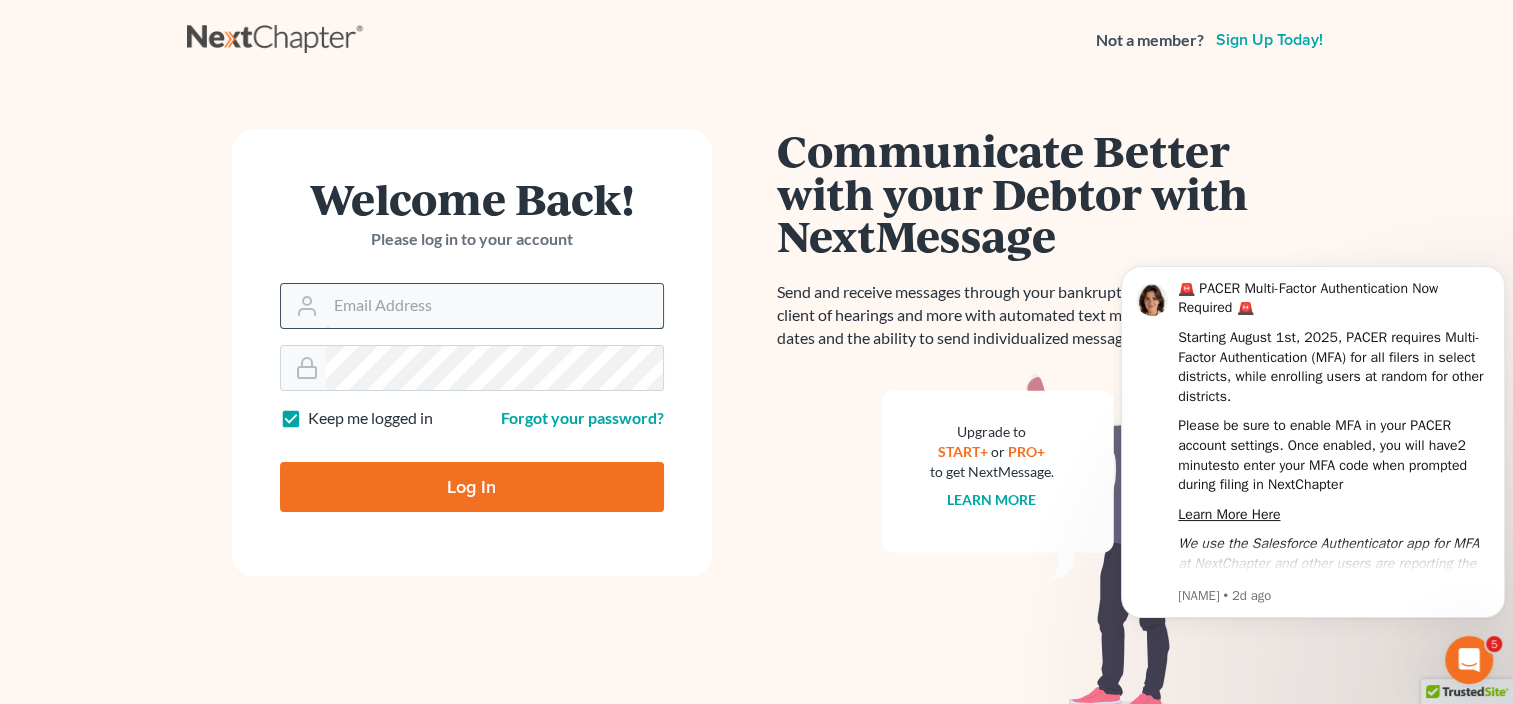 click on "Email Address" at bounding box center [494, 306] 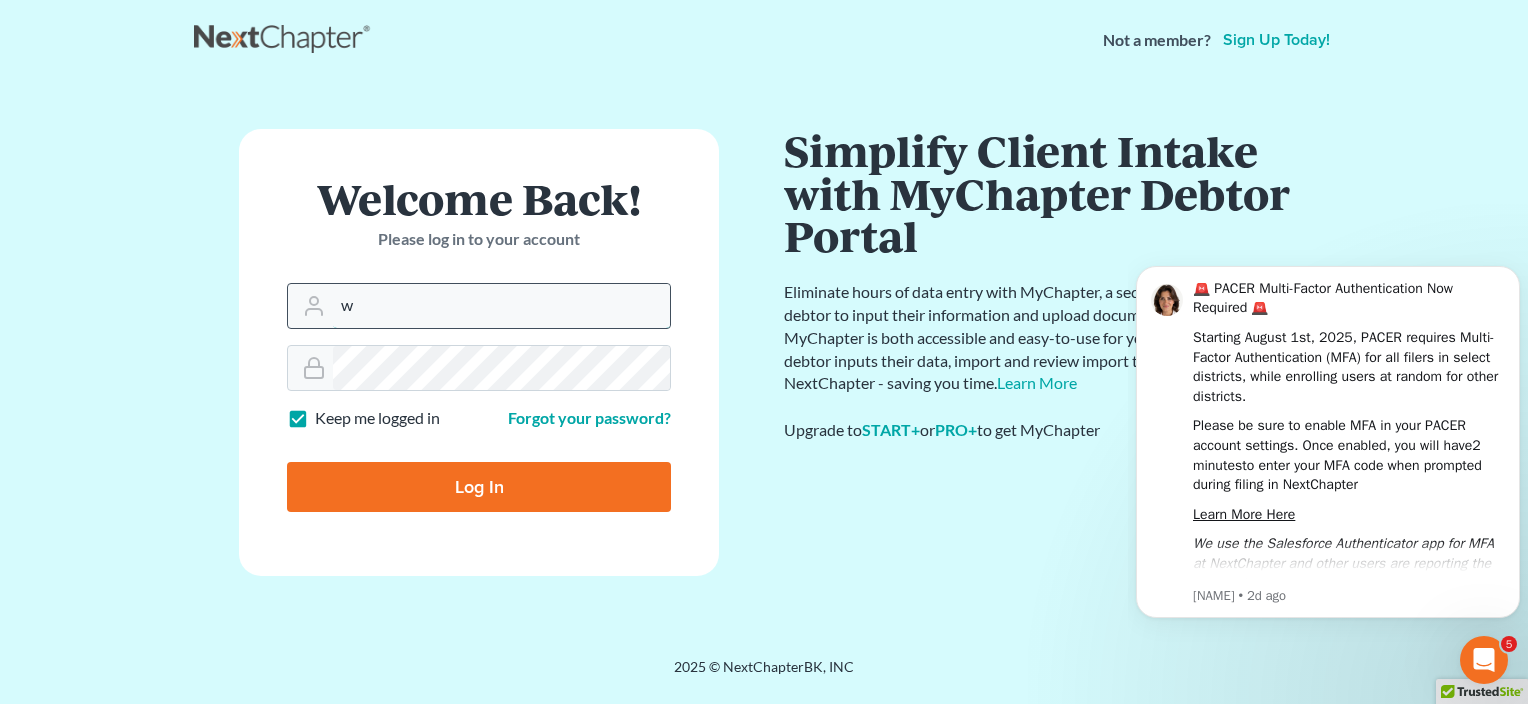 type on "[USERNAME]@example.com" 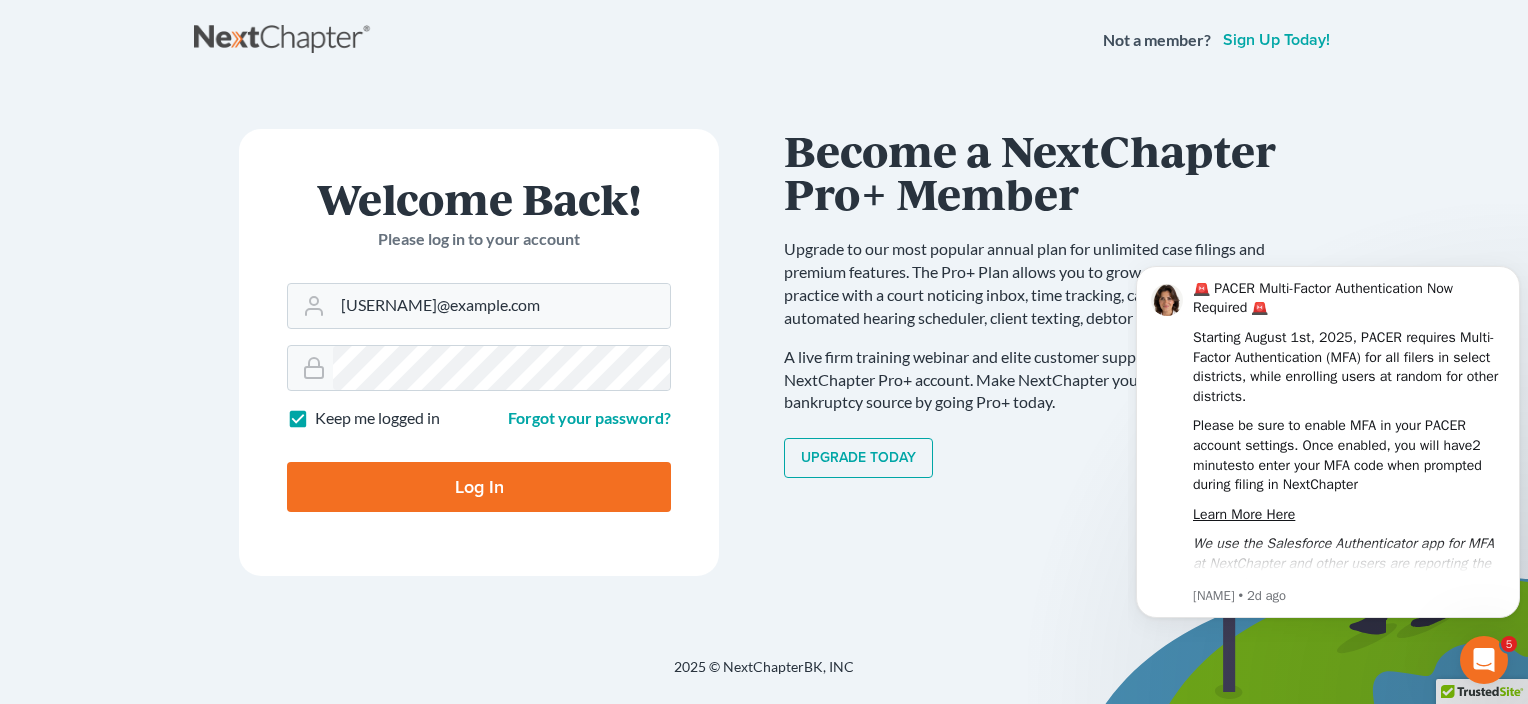 click on "Log In" at bounding box center [479, 487] 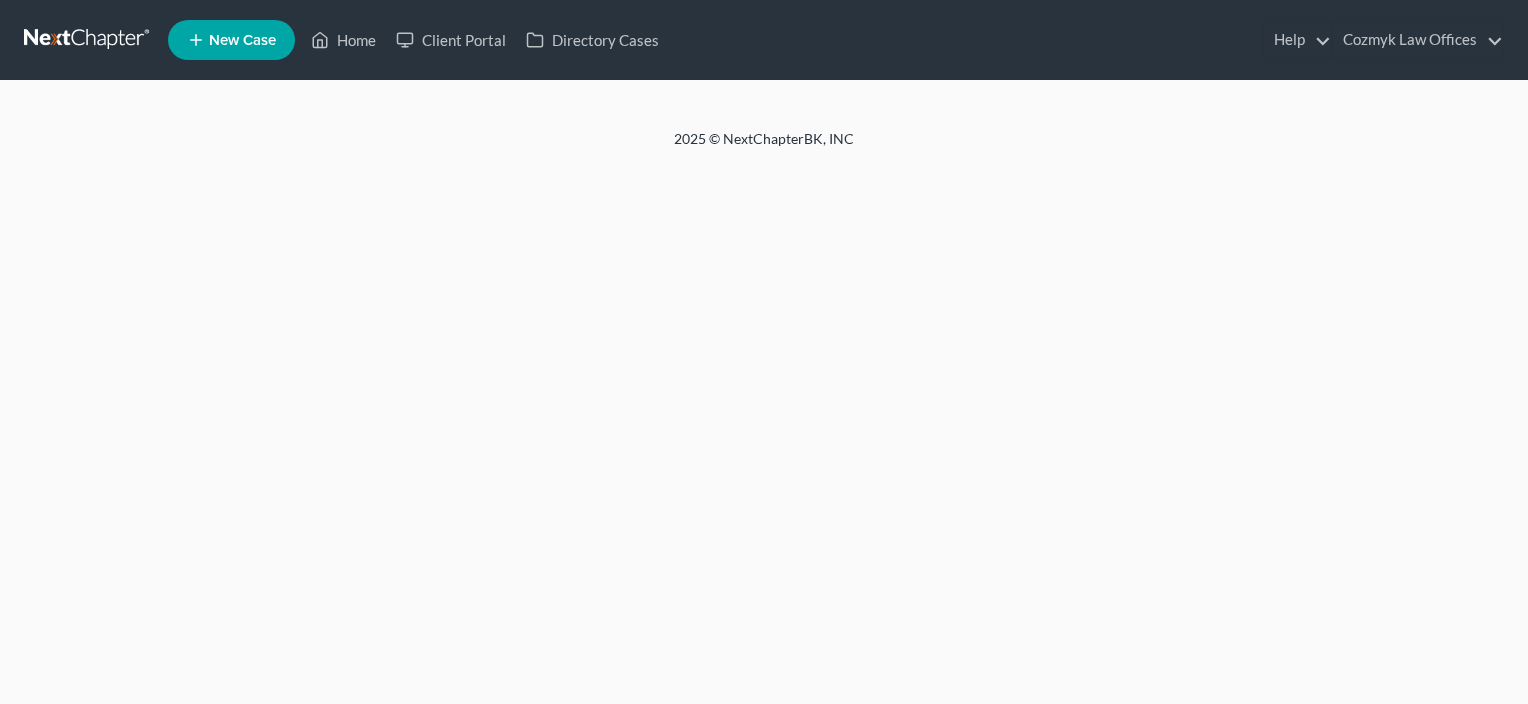 scroll, scrollTop: 0, scrollLeft: 0, axis: both 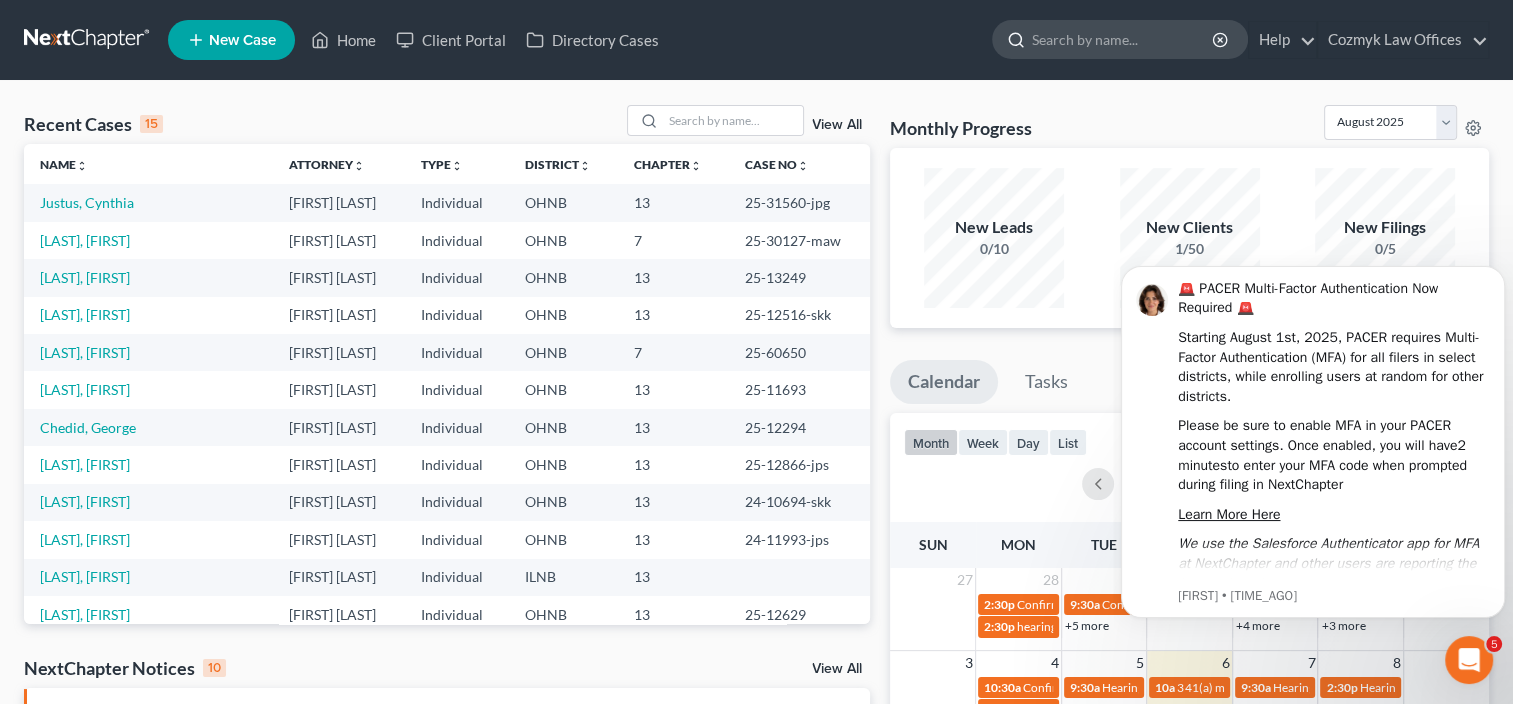 click at bounding box center [1123, 39] 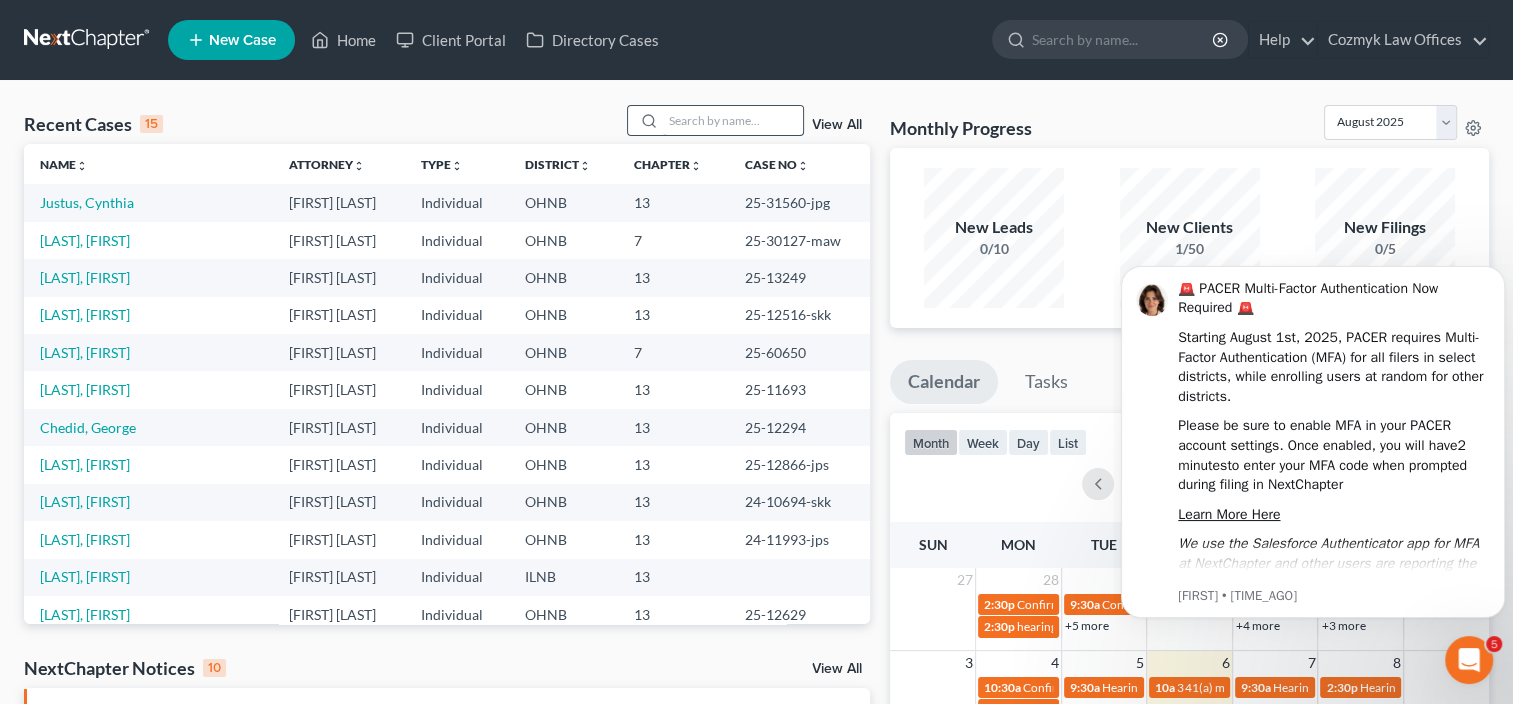 click at bounding box center [733, 120] 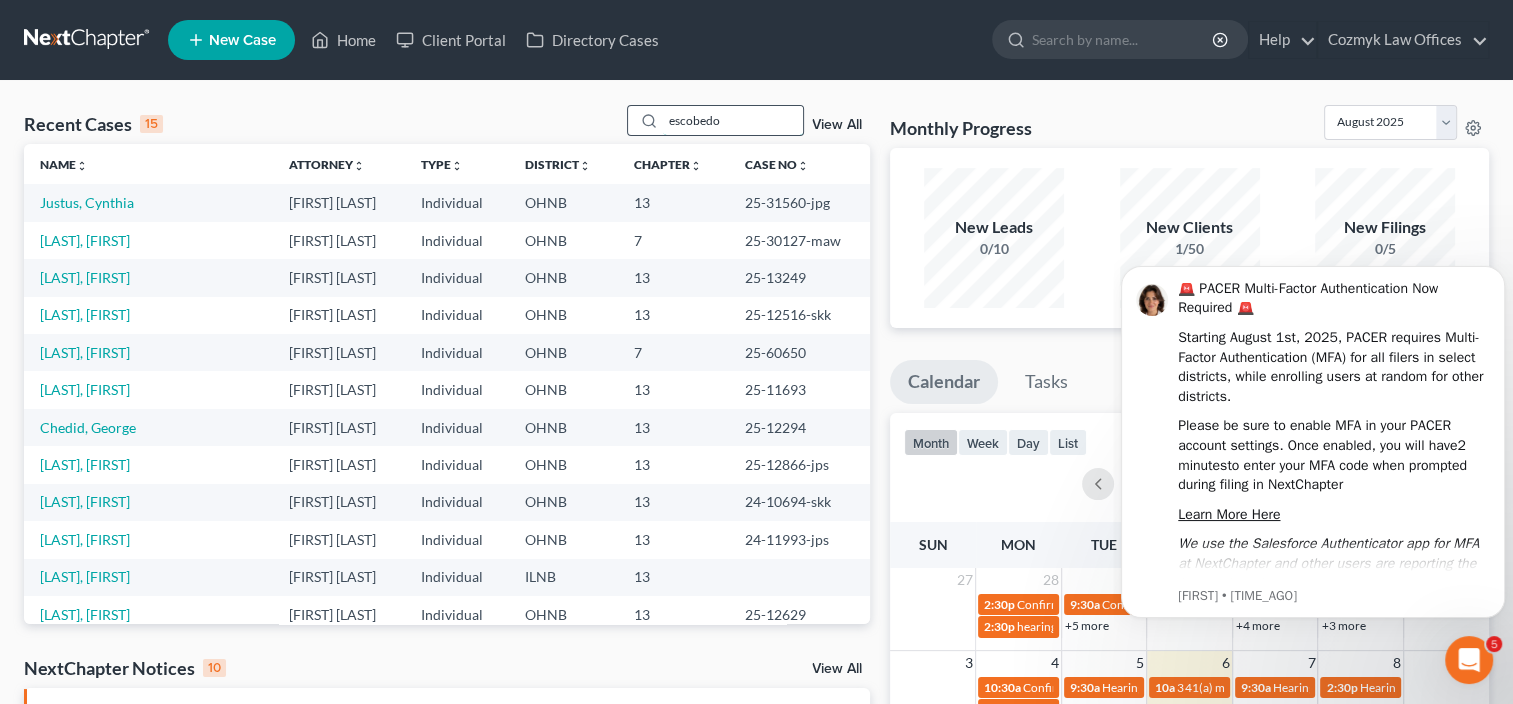 type on "escobedo" 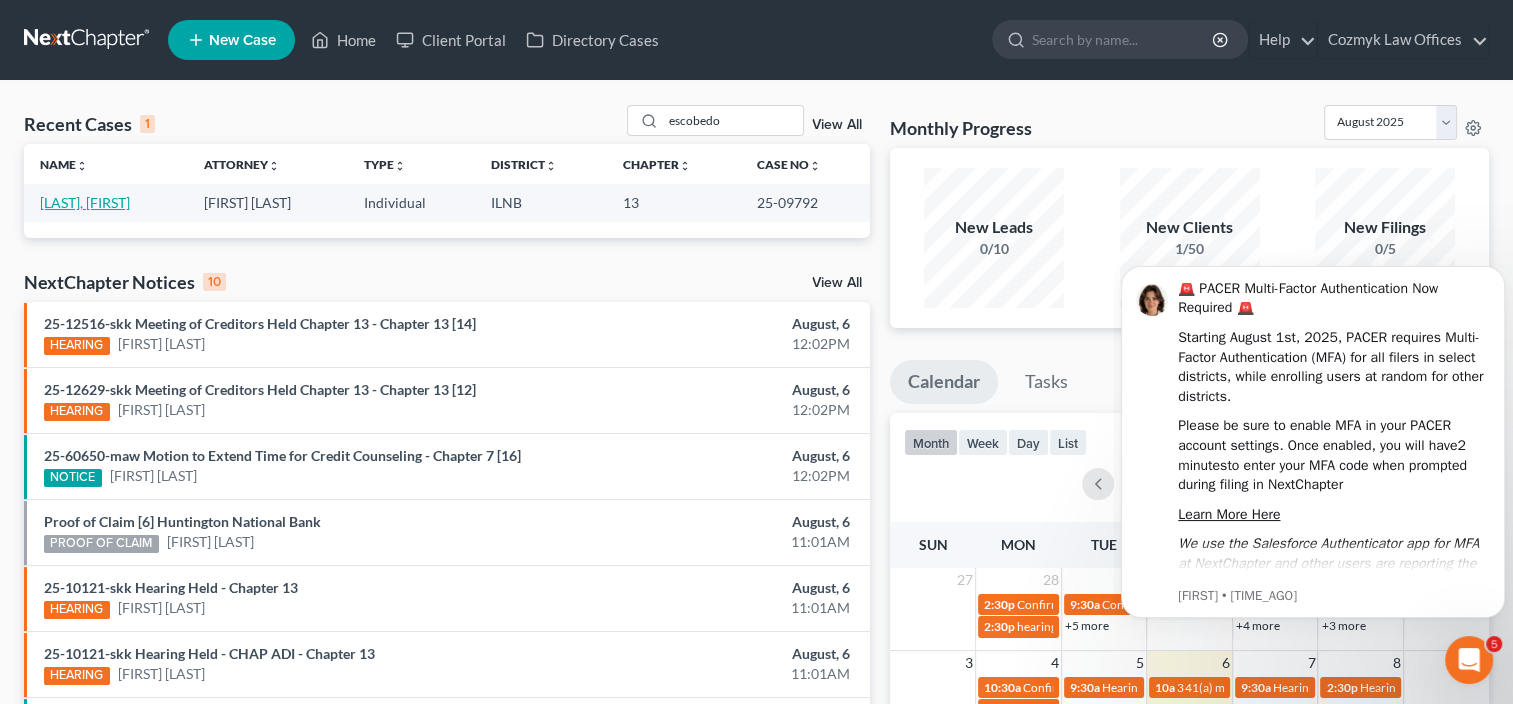 click on "[LAST], [FIRST]" at bounding box center [85, 202] 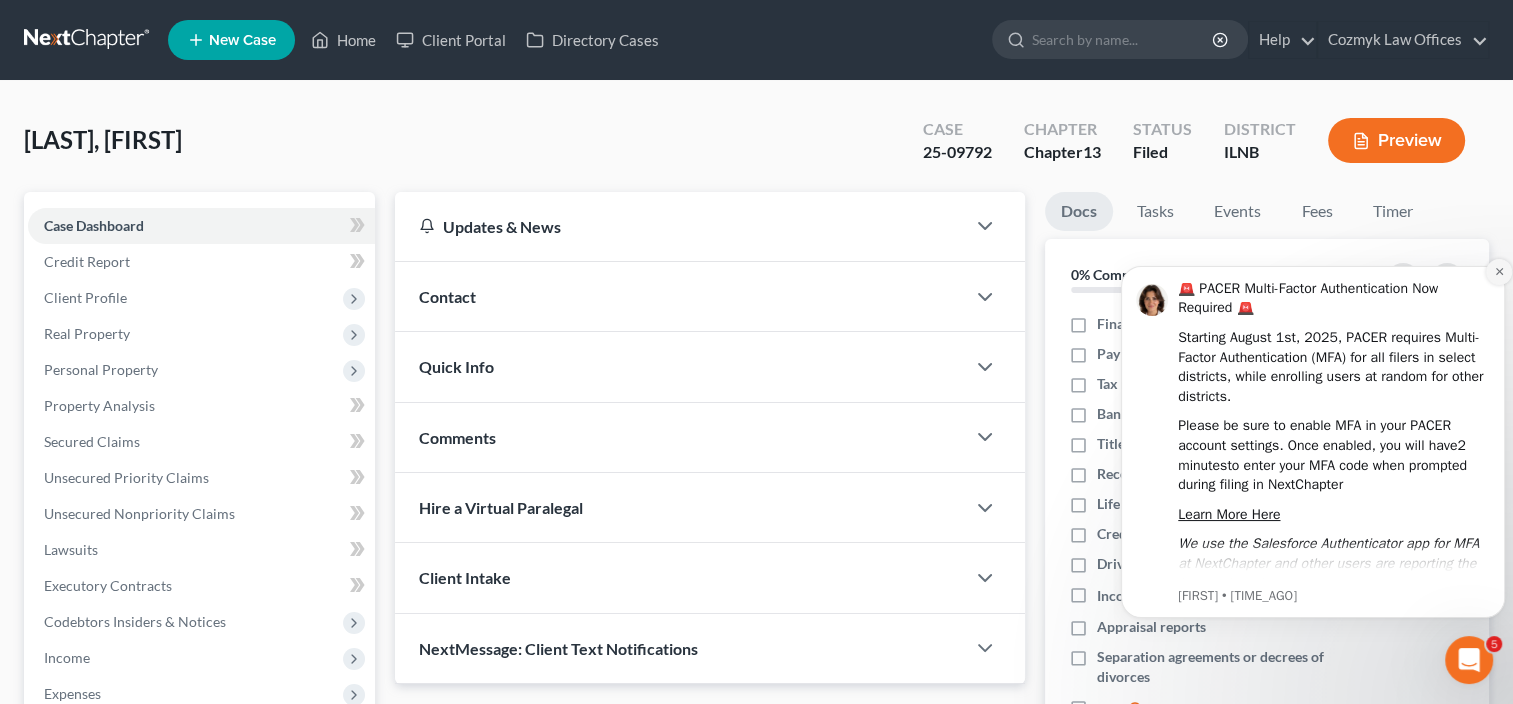 click 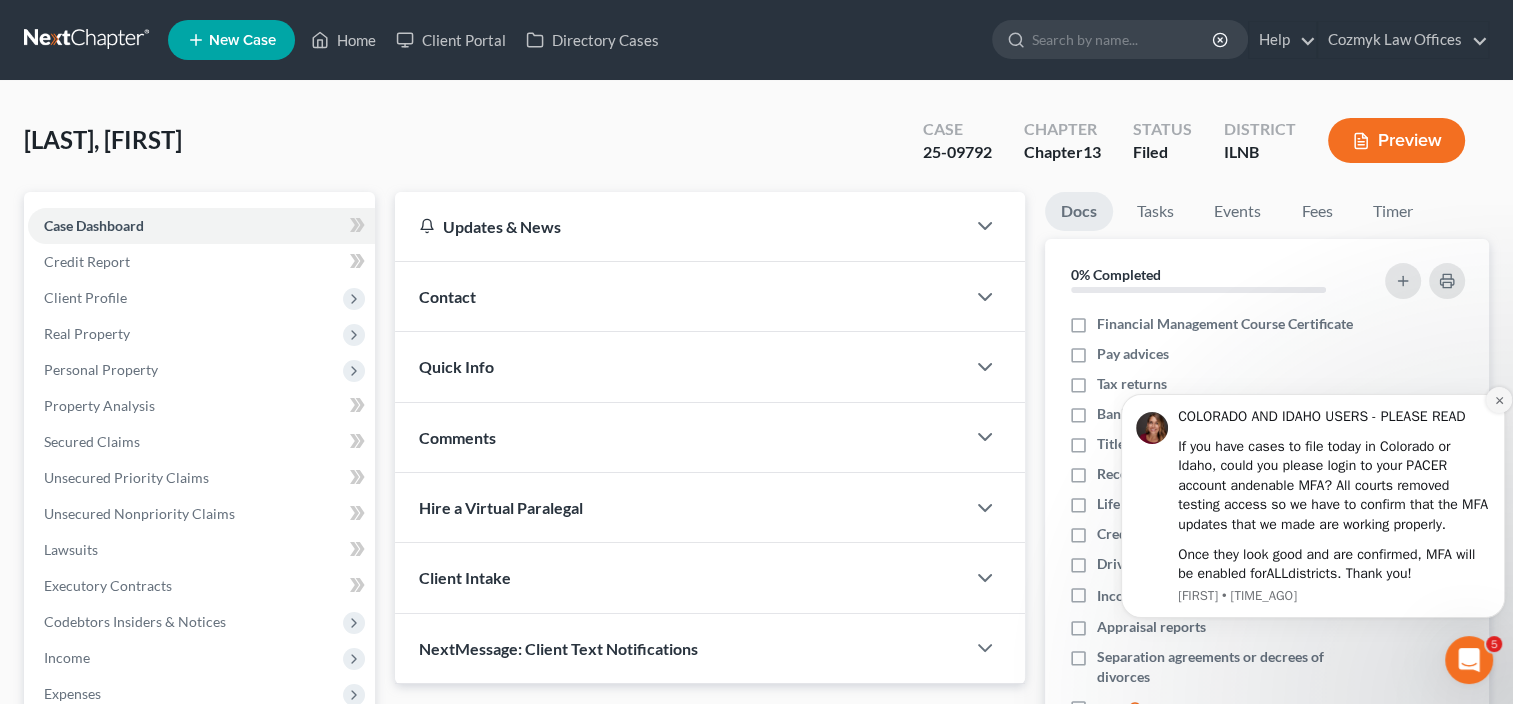 click 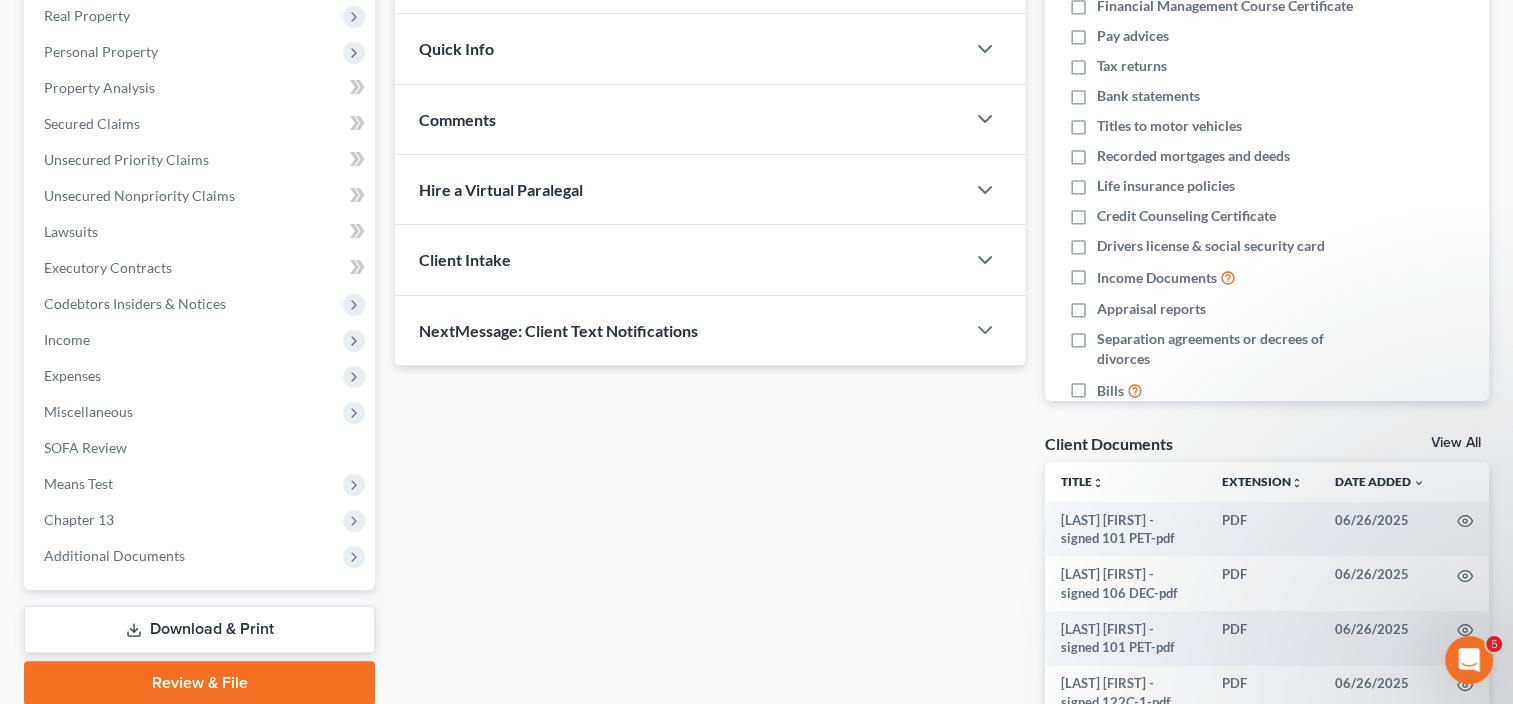 scroll, scrollTop: 366, scrollLeft: 0, axis: vertical 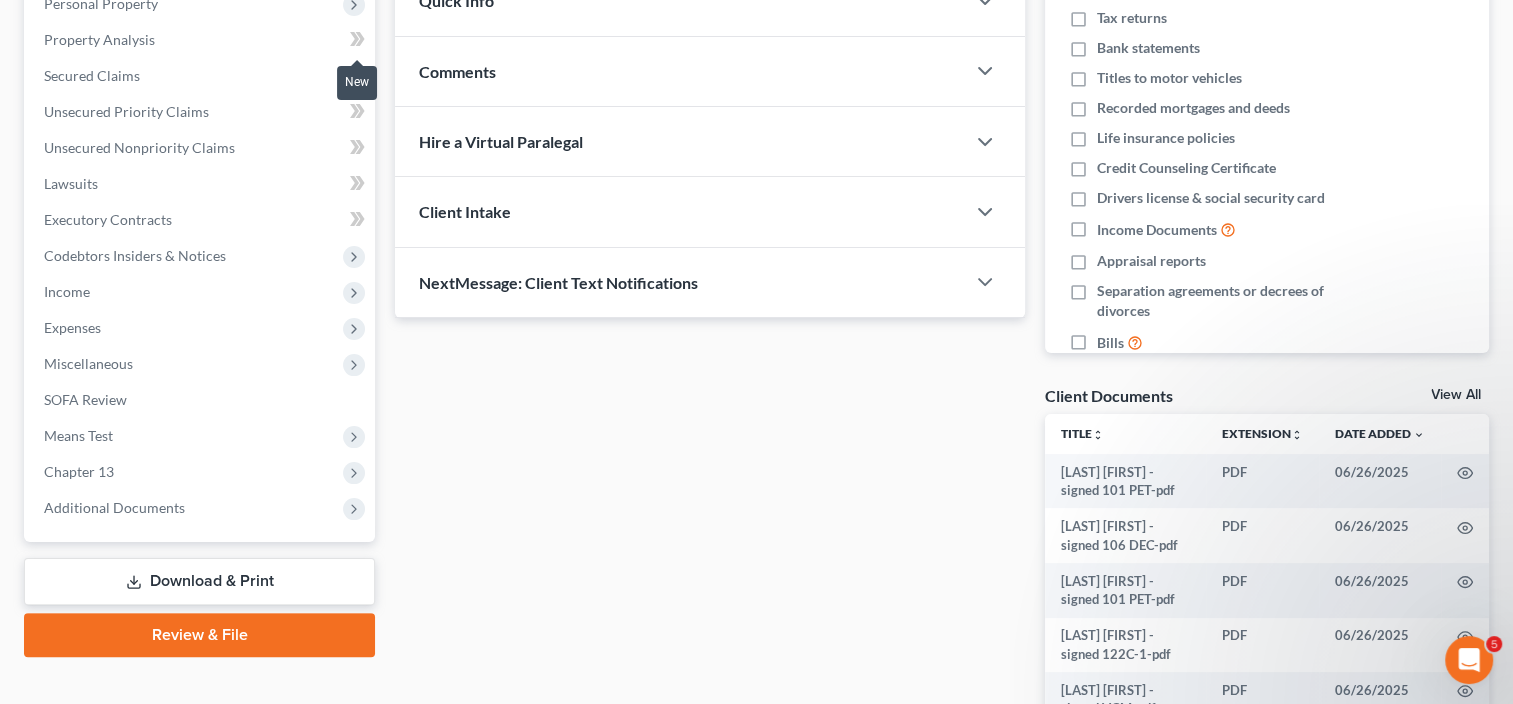 click 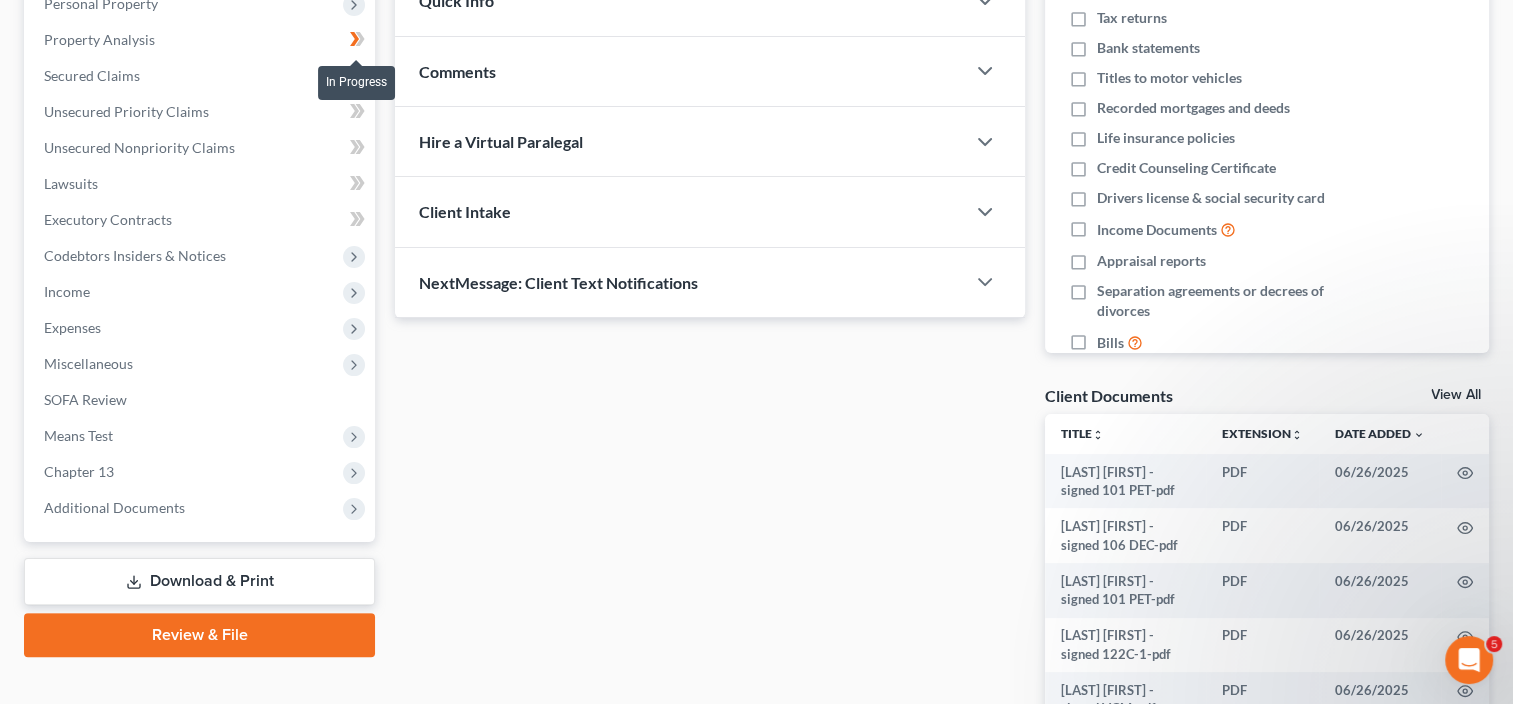 click 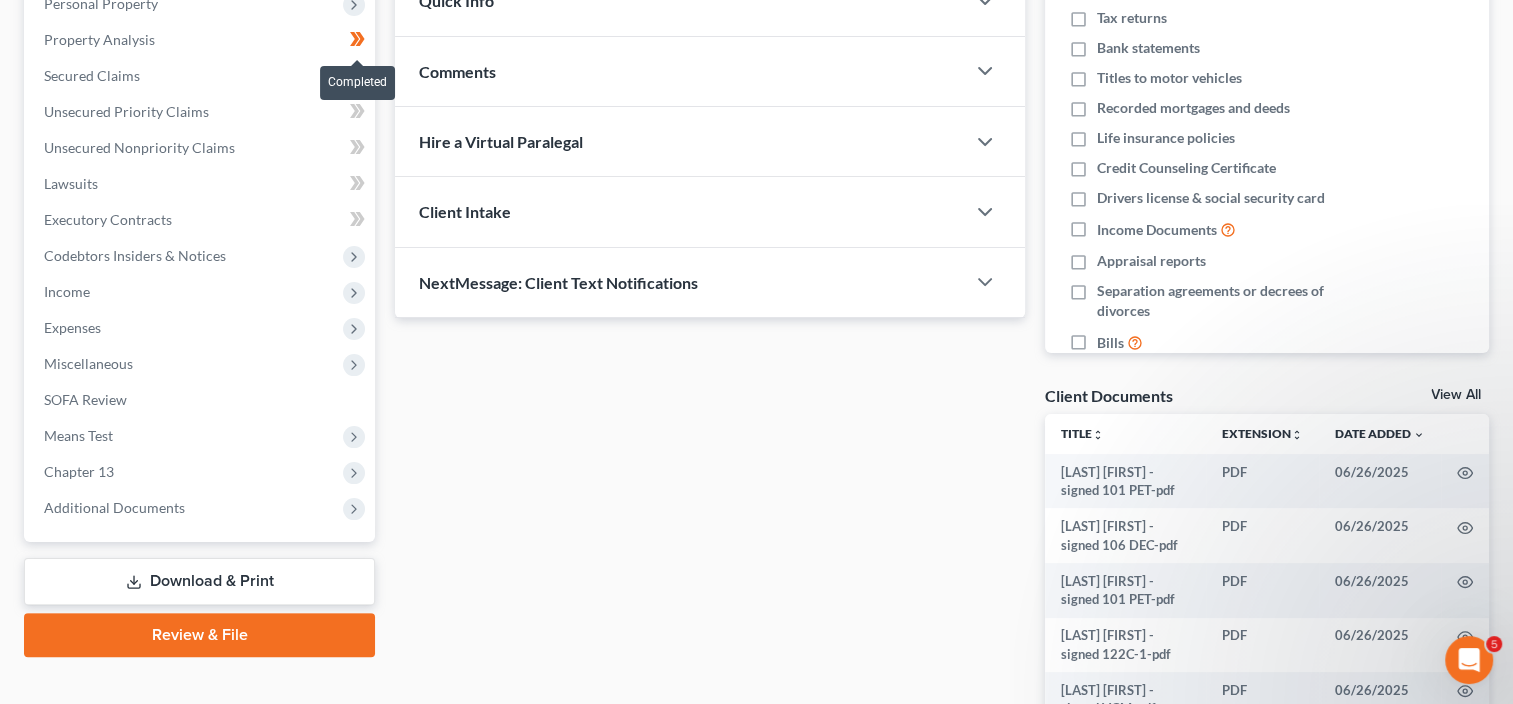 click 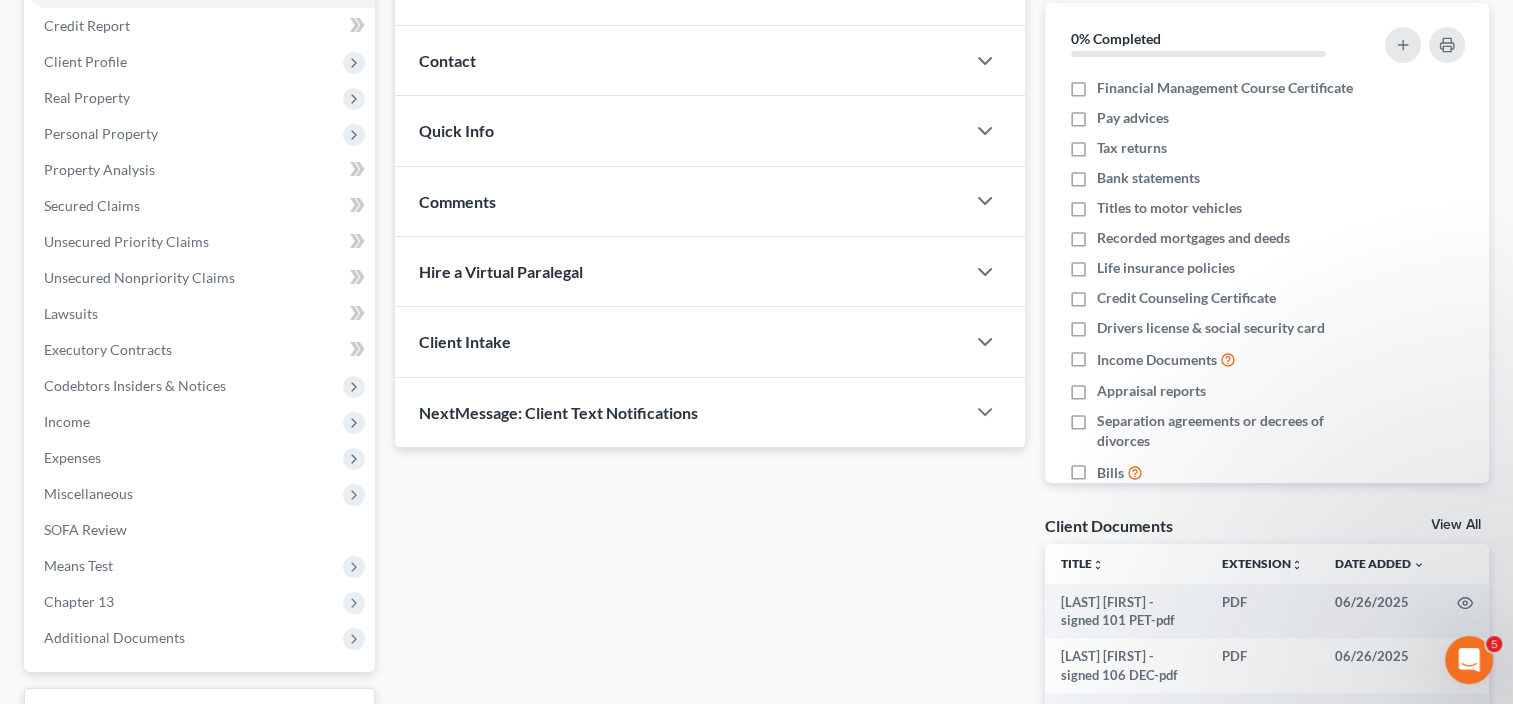 scroll, scrollTop: 0, scrollLeft: 0, axis: both 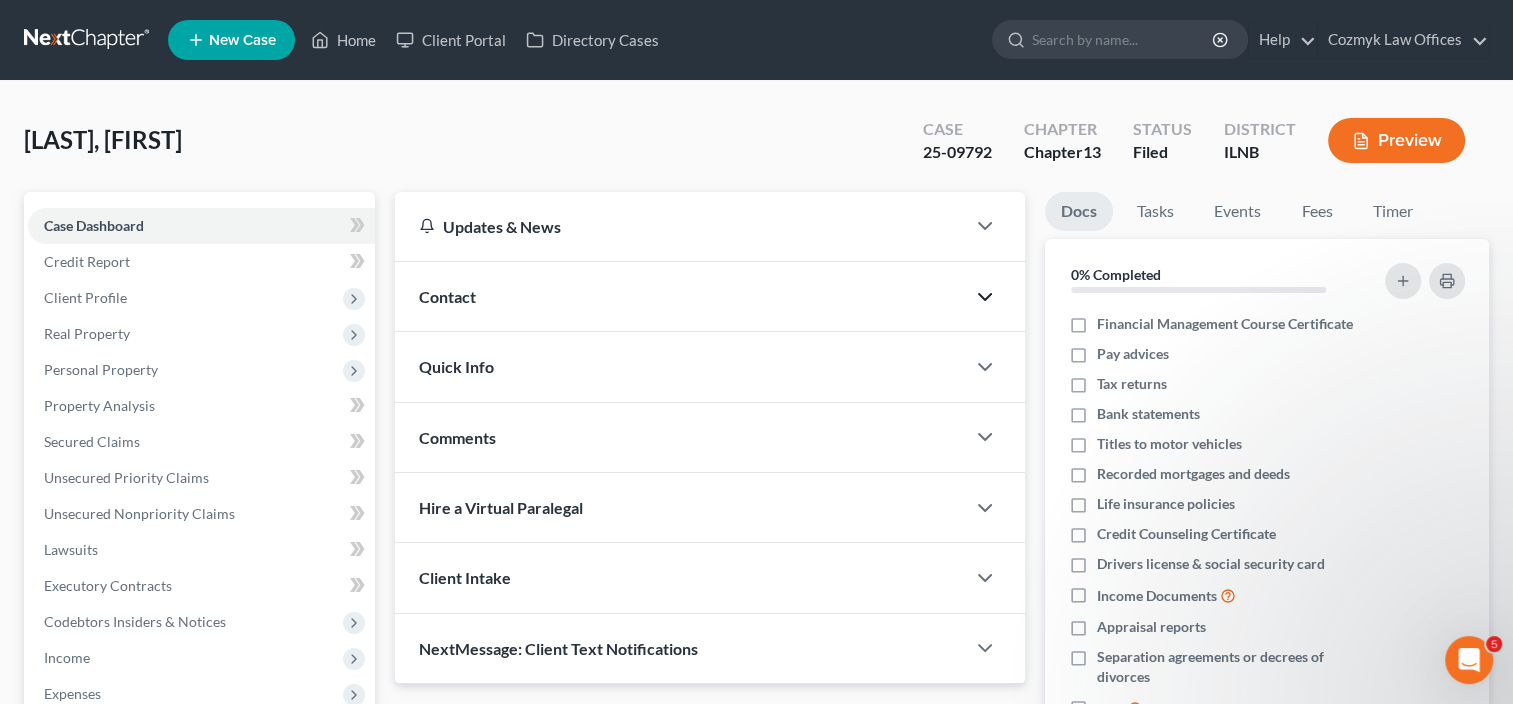click 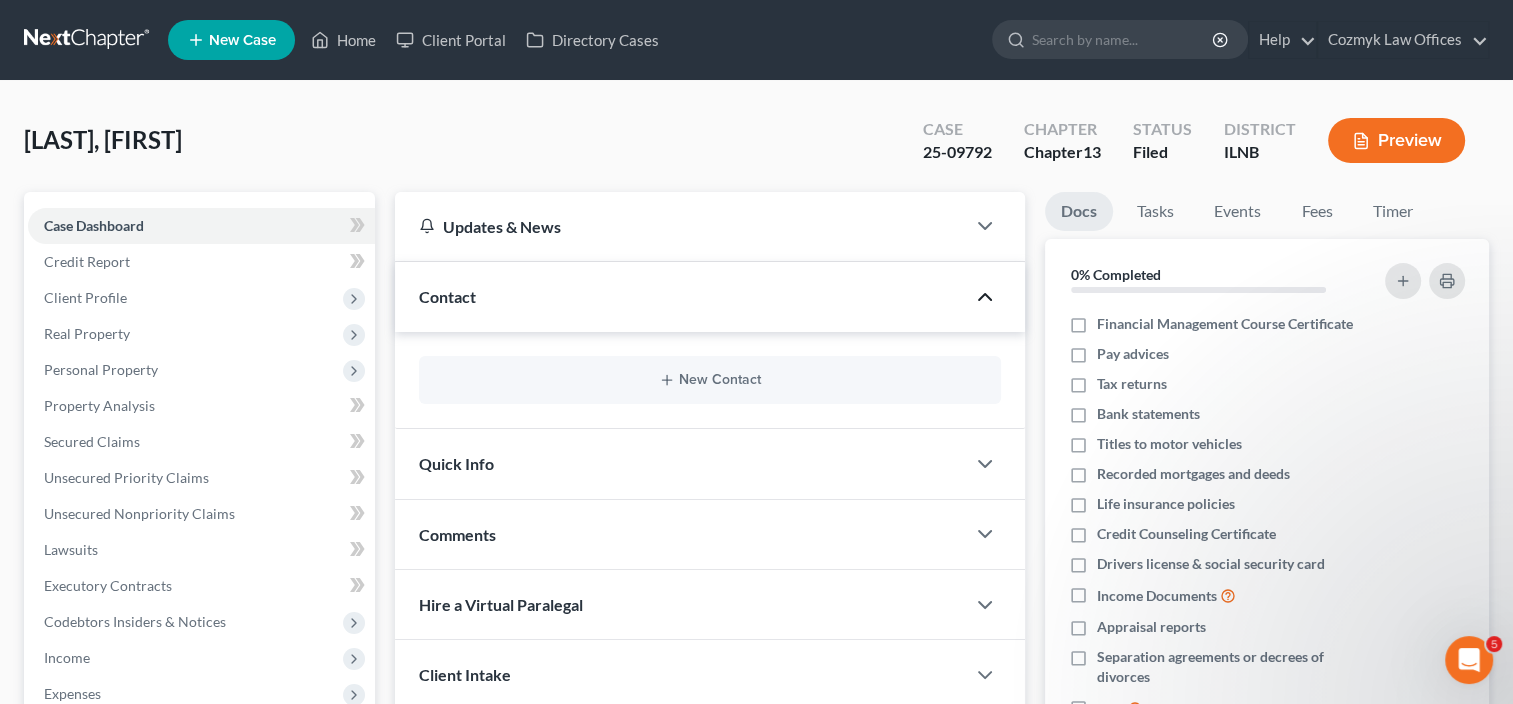 click 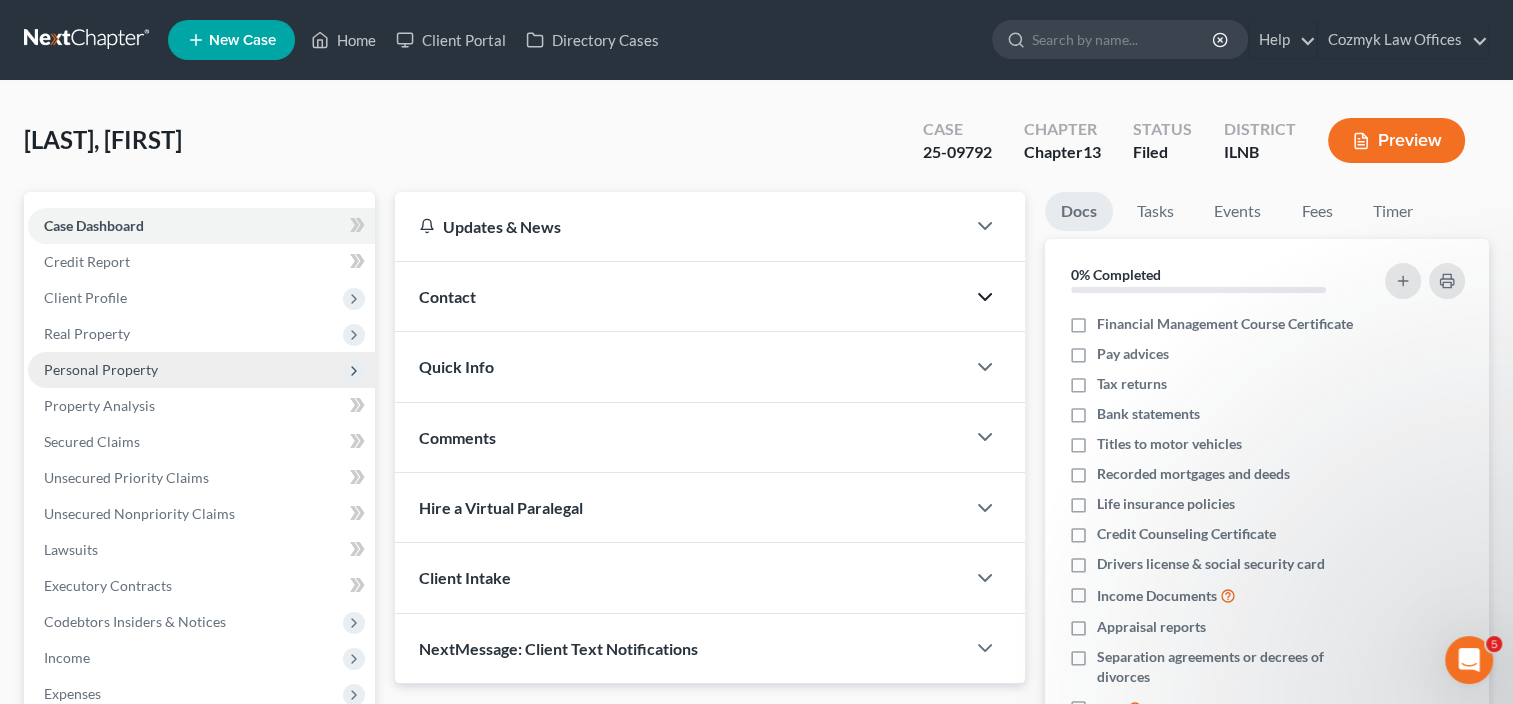 click on "Personal Property" at bounding box center [101, 369] 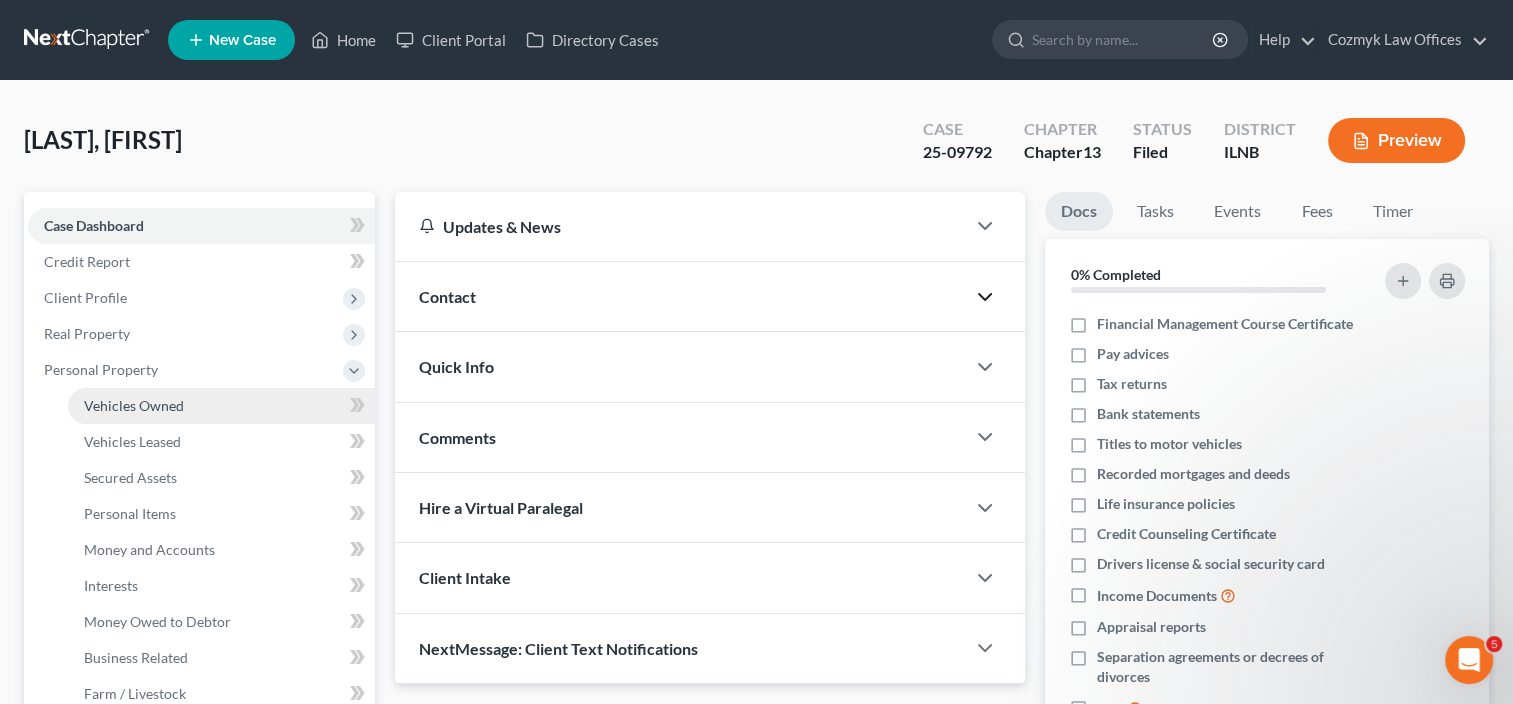 click on "Vehicles Owned" at bounding box center (134, 405) 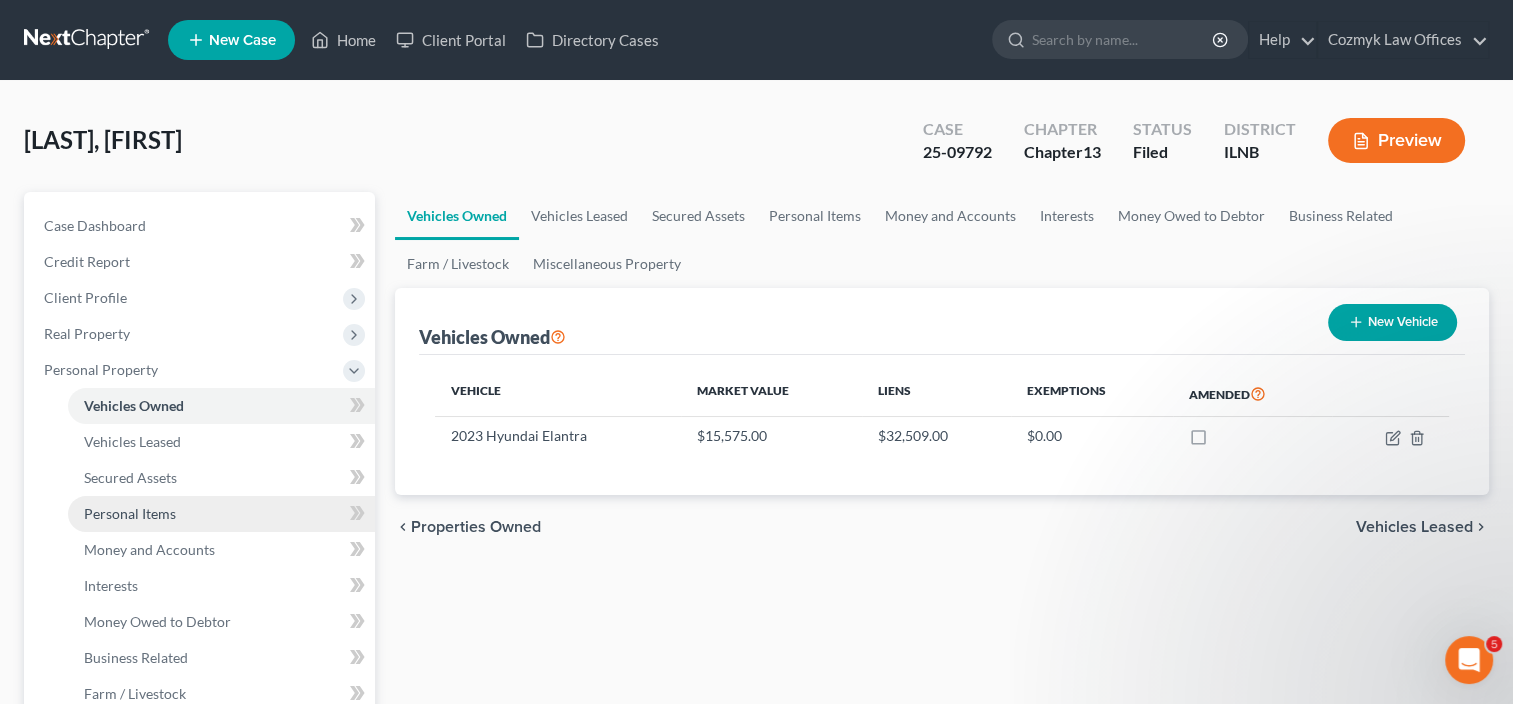 click on "Personal Items" at bounding box center (130, 513) 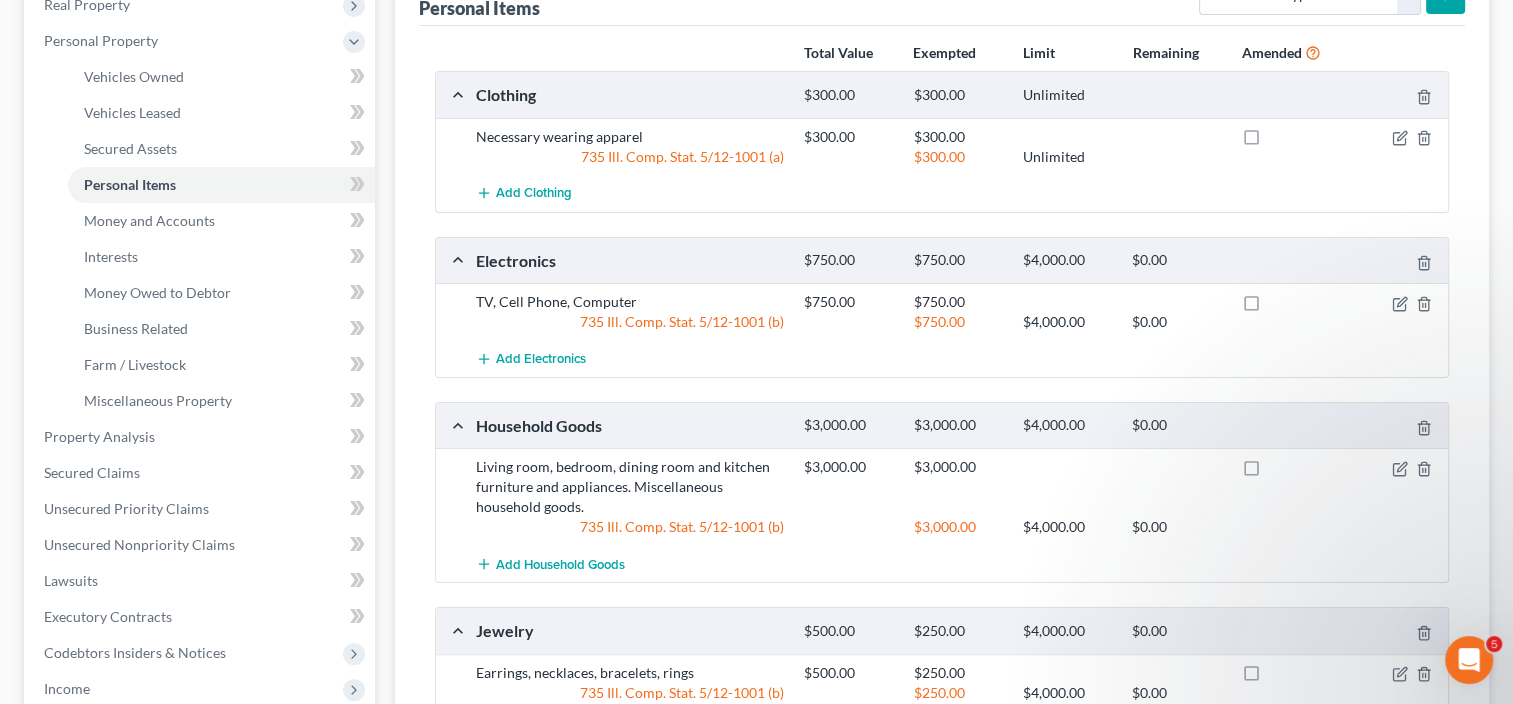 scroll, scrollTop: 336, scrollLeft: 0, axis: vertical 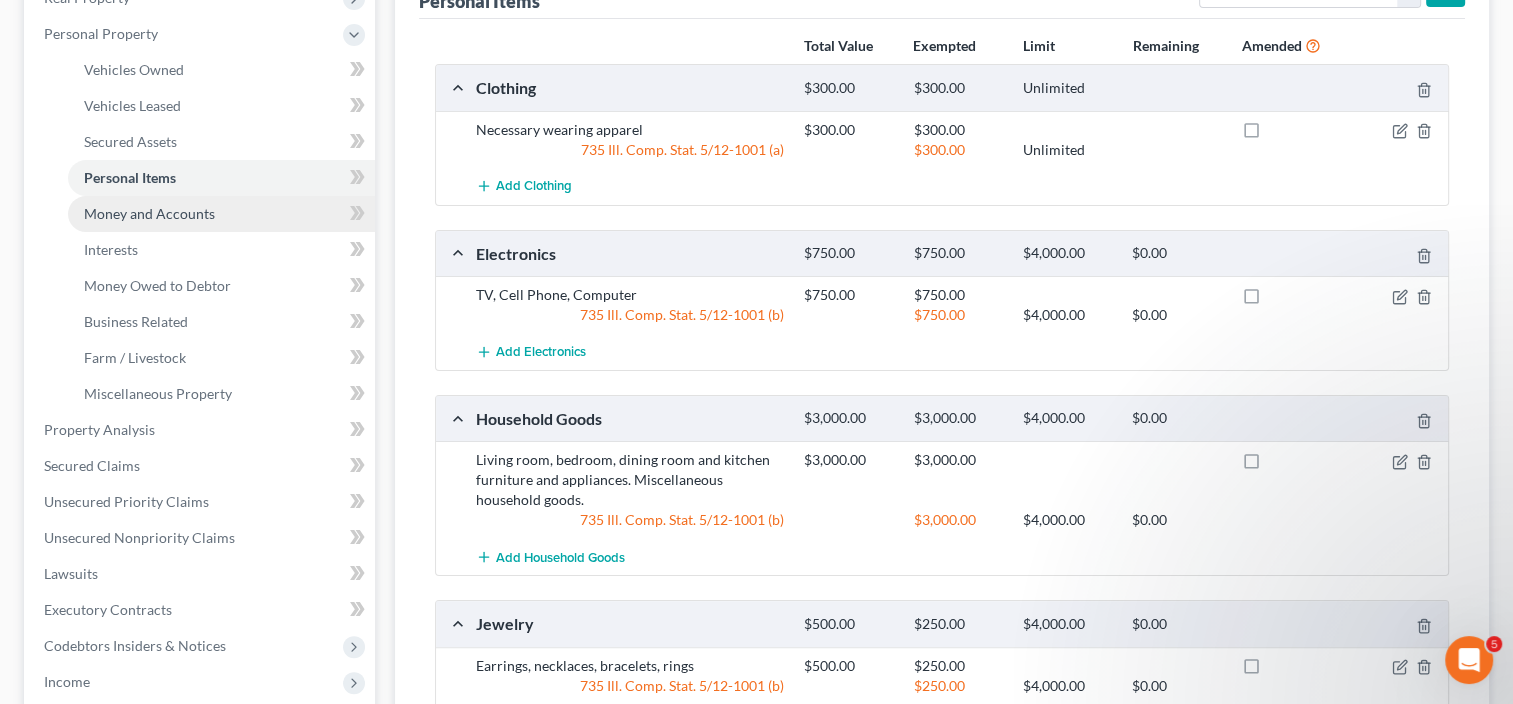 click on "Money and Accounts" at bounding box center [149, 213] 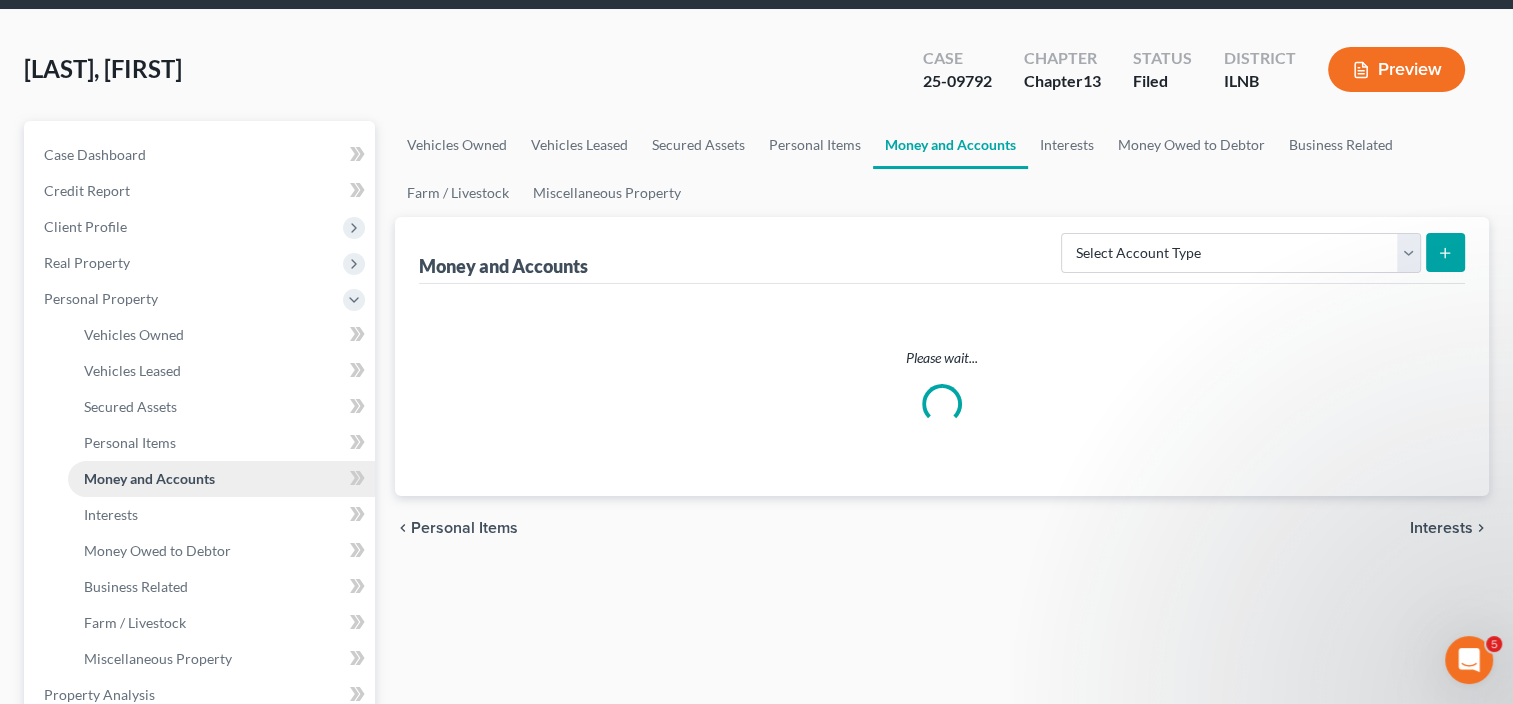 scroll, scrollTop: 0, scrollLeft: 0, axis: both 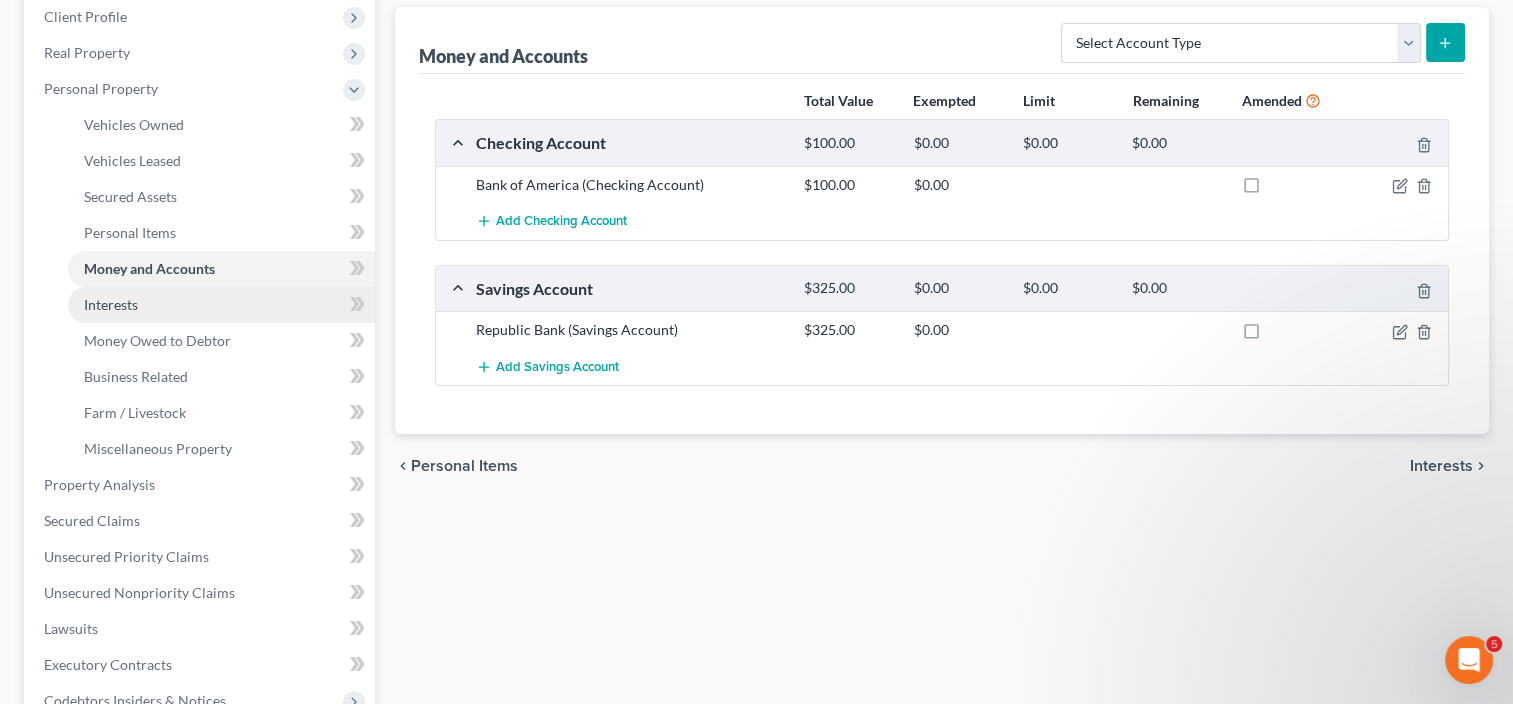 click on "Interests" at bounding box center [111, 304] 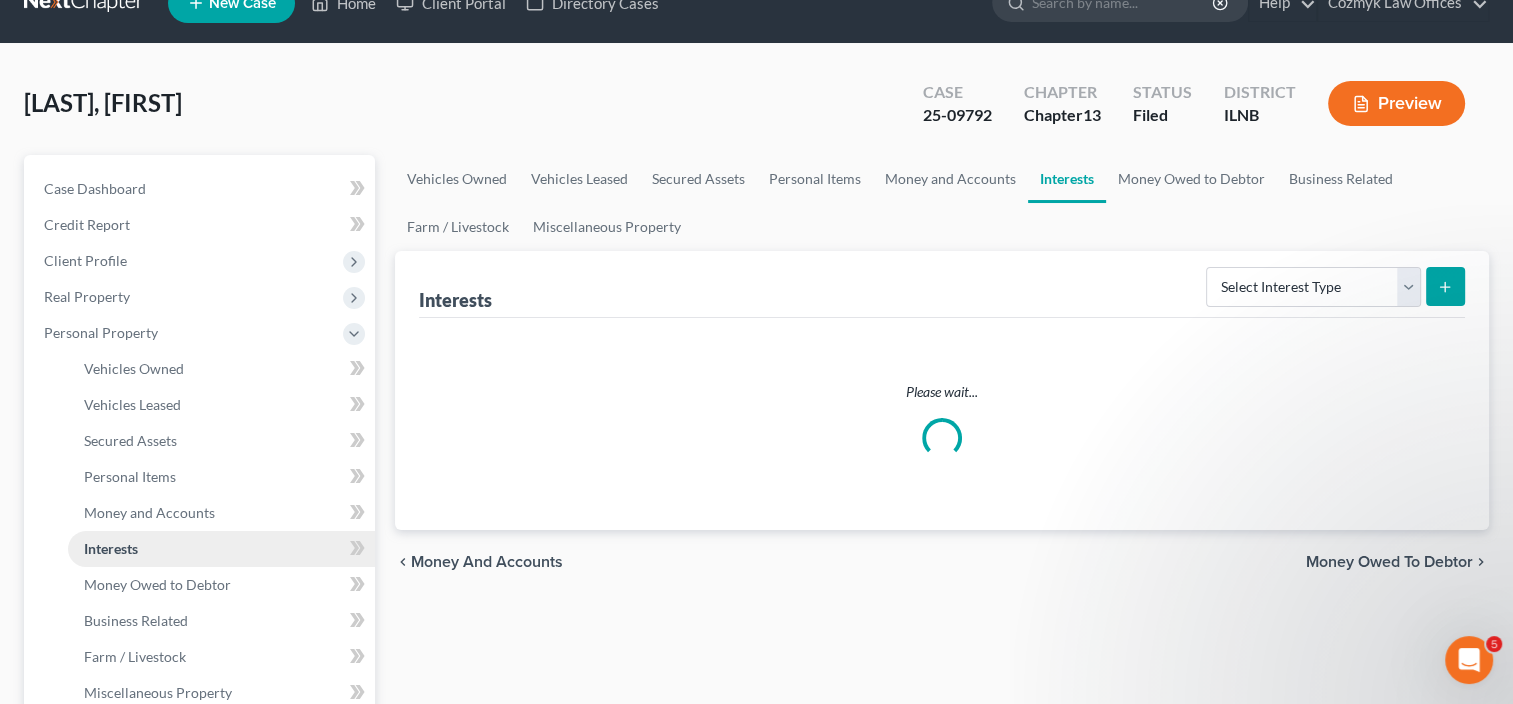 scroll, scrollTop: 0, scrollLeft: 0, axis: both 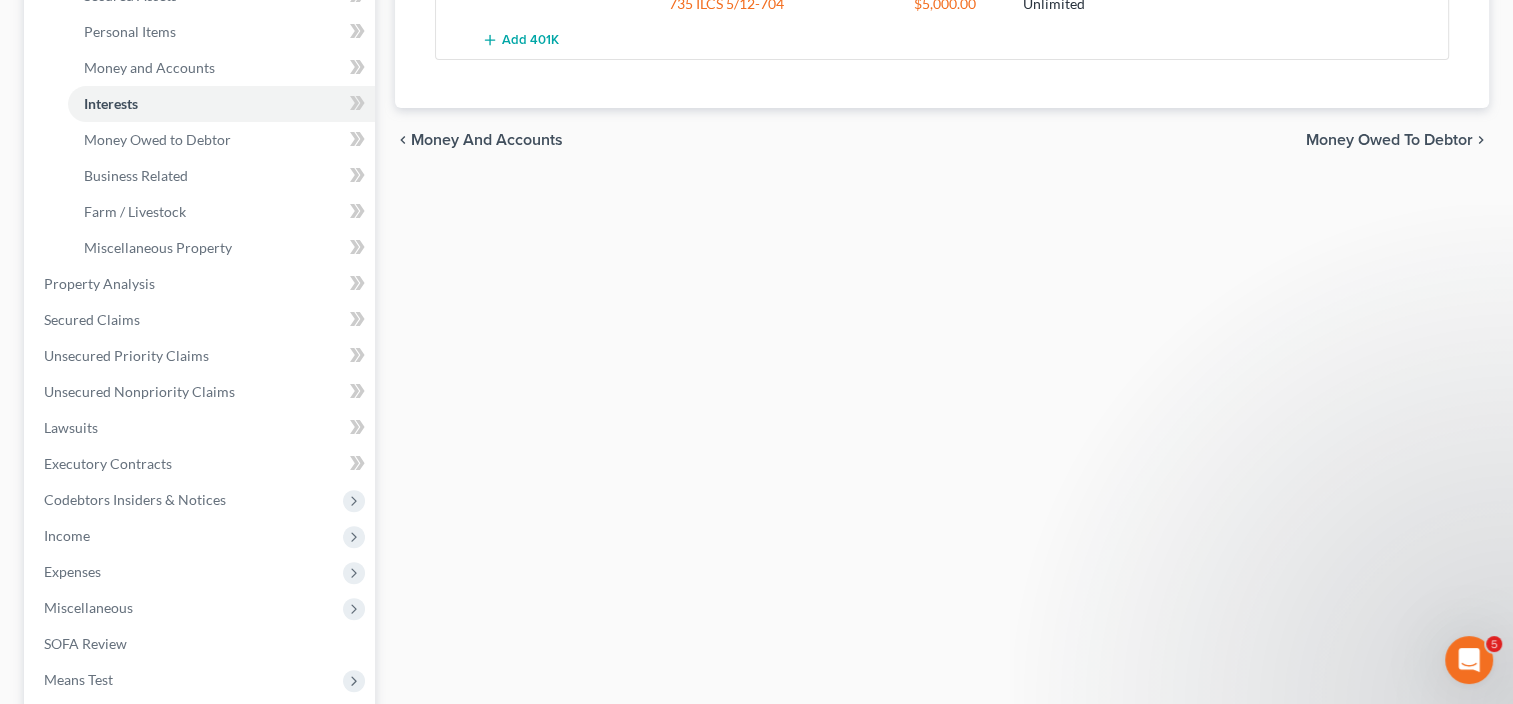 drag, startPoint x: 758, startPoint y: 392, endPoint x: 560, endPoint y: 260, distance: 237.96638 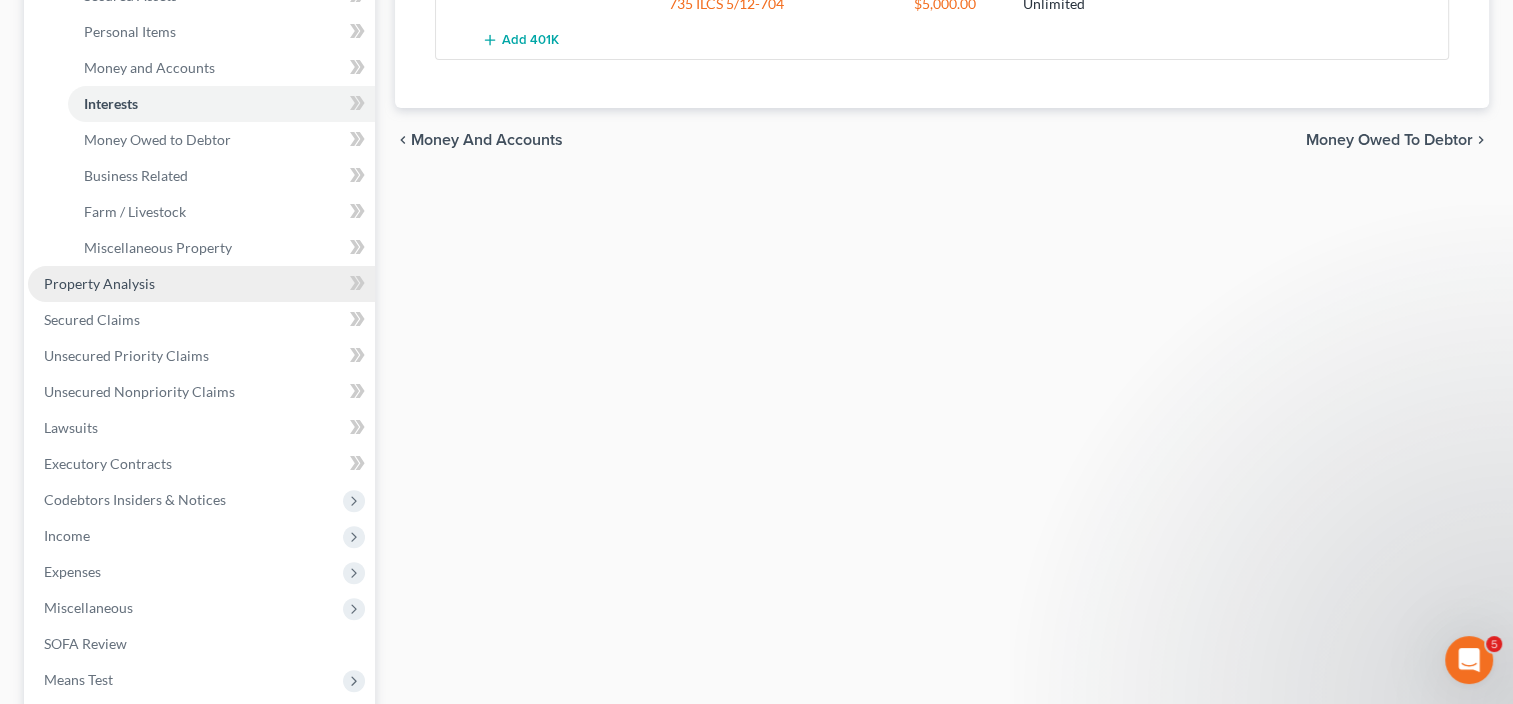 click on "Property Analysis" at bounding box center [99, 283] 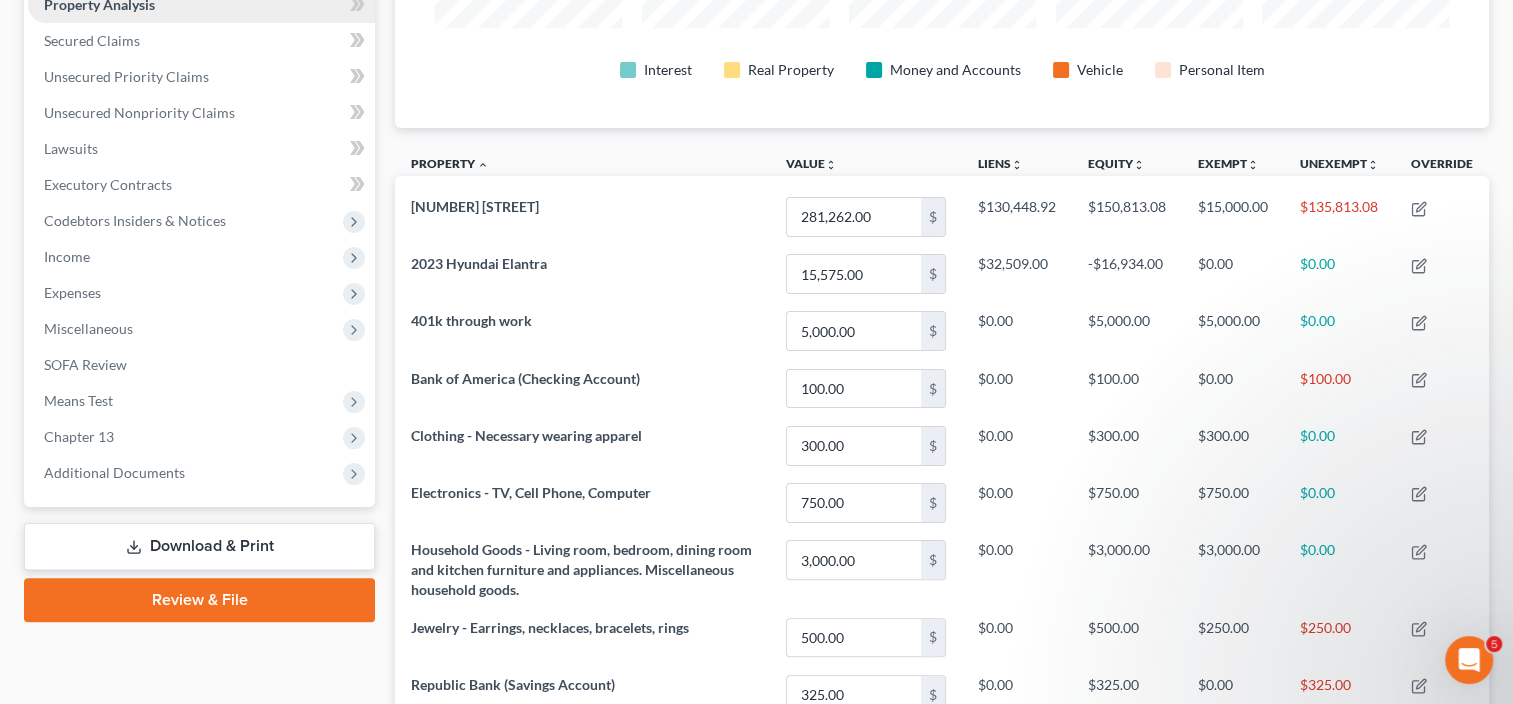 scroll, scrollTop: 0, scrollLeft: 0, axis: both 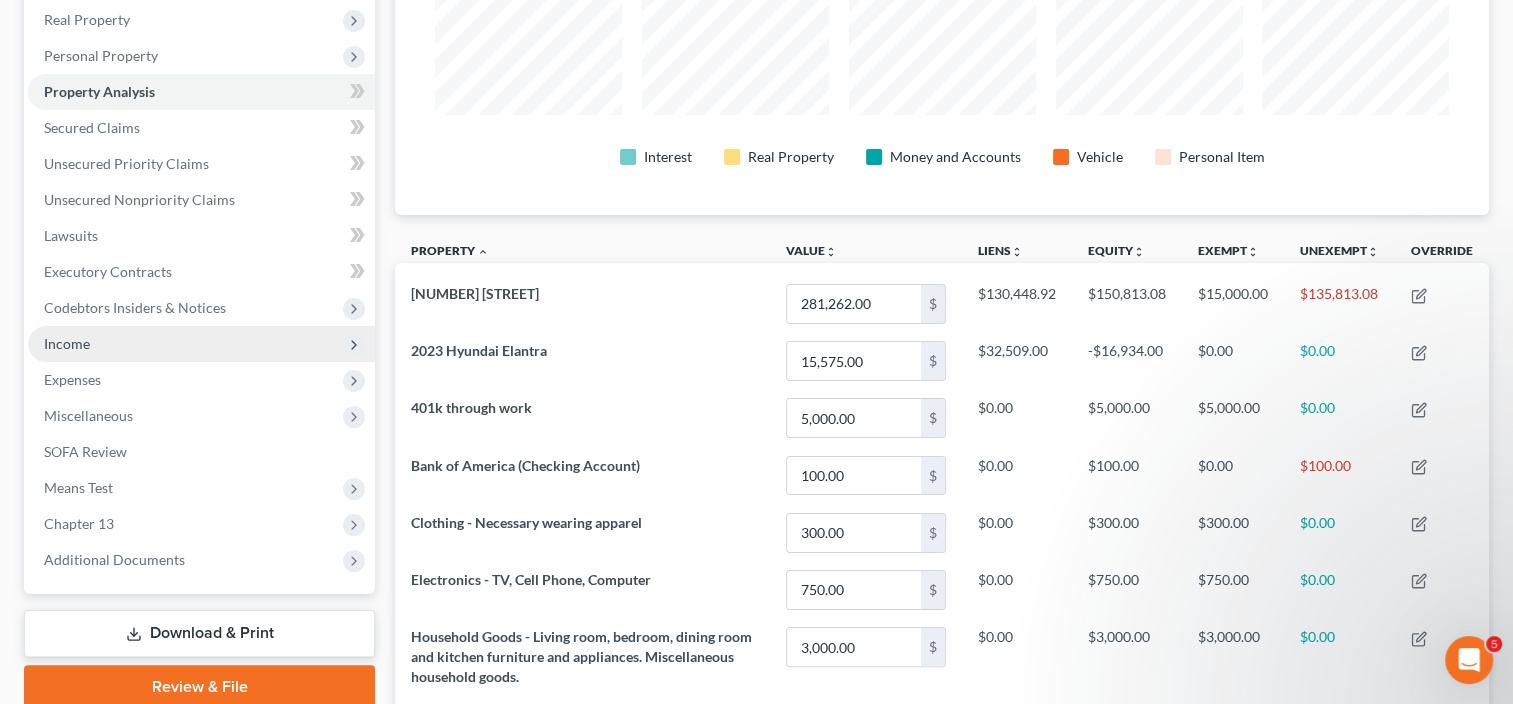 click on "Income" at bounding box center [67, 343] 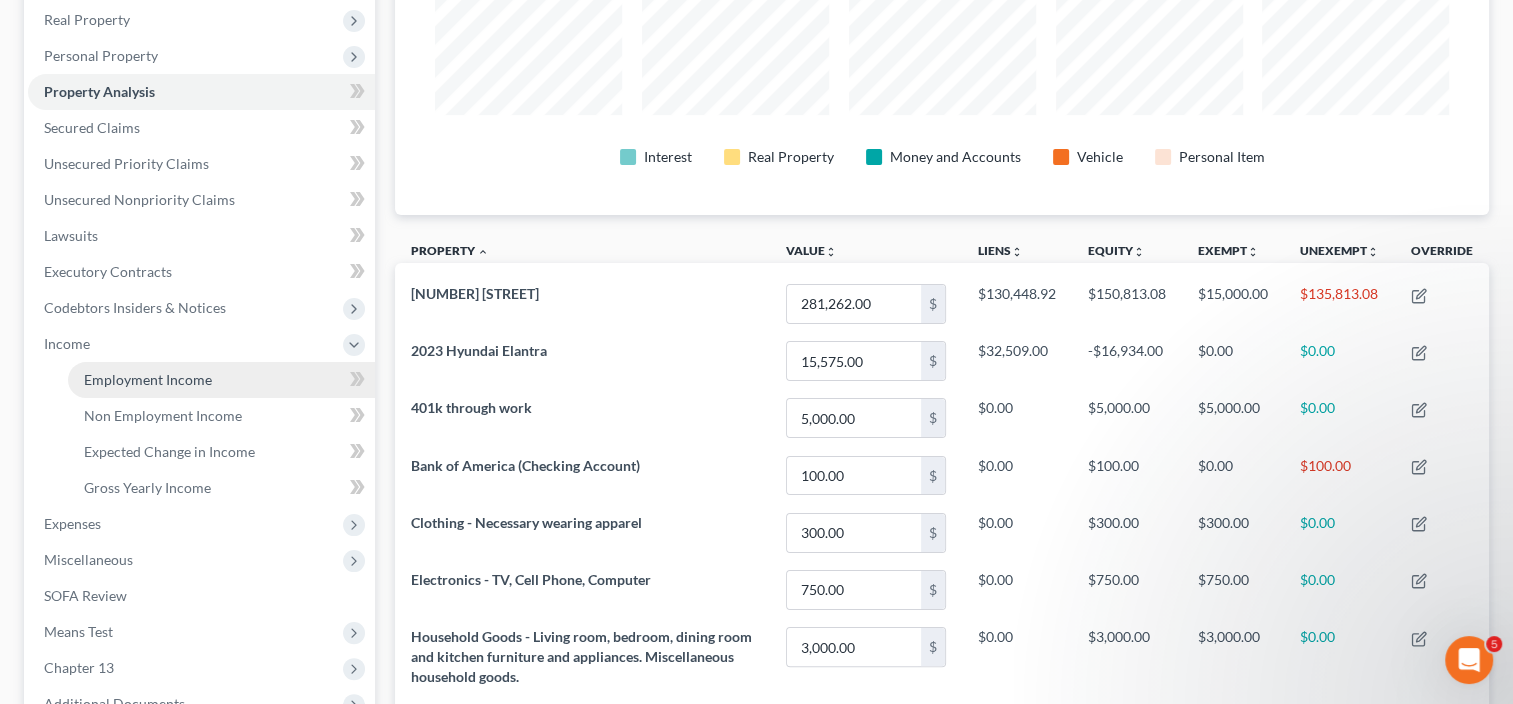 click on "Employment Income" at bounding box center [148, 379] 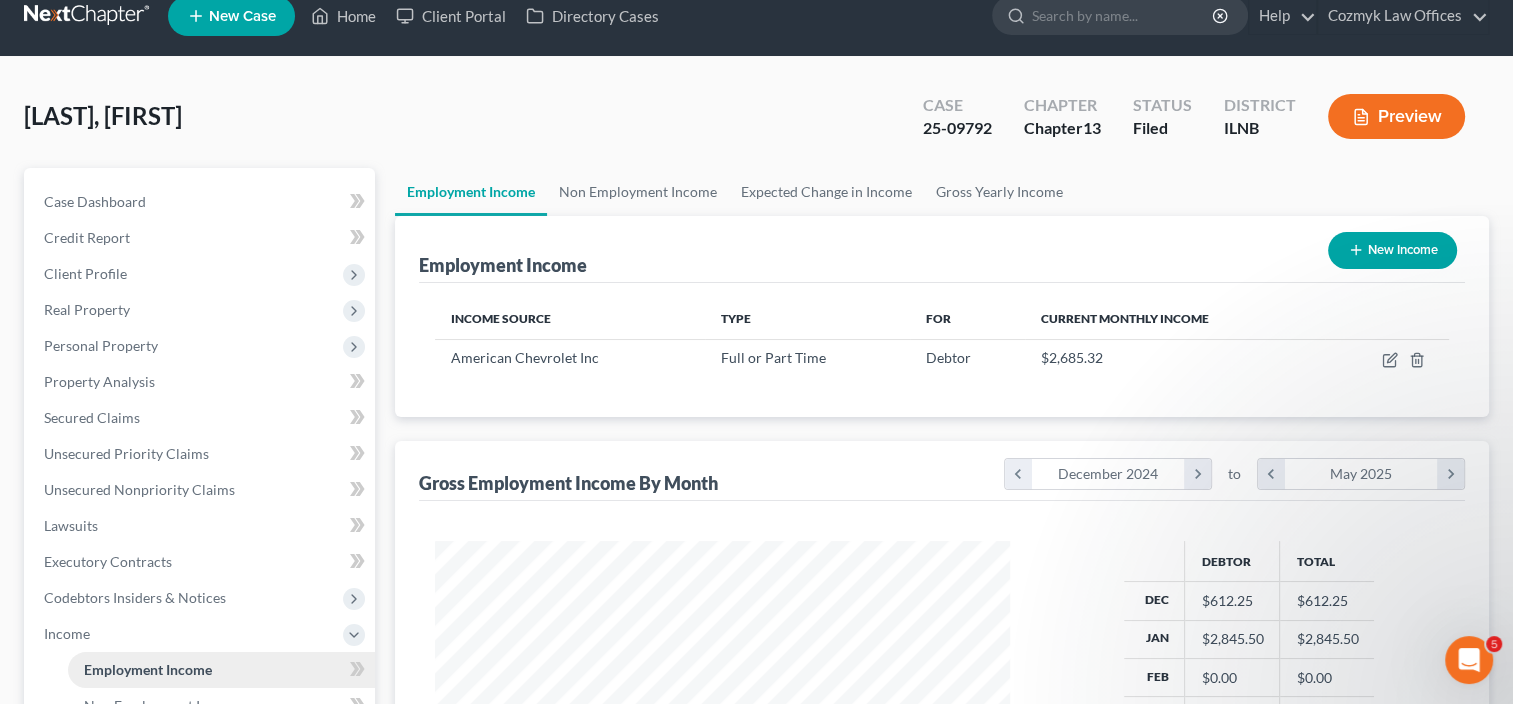 scroll, scrollTop: 0, scrollLeft: 0, axis: both 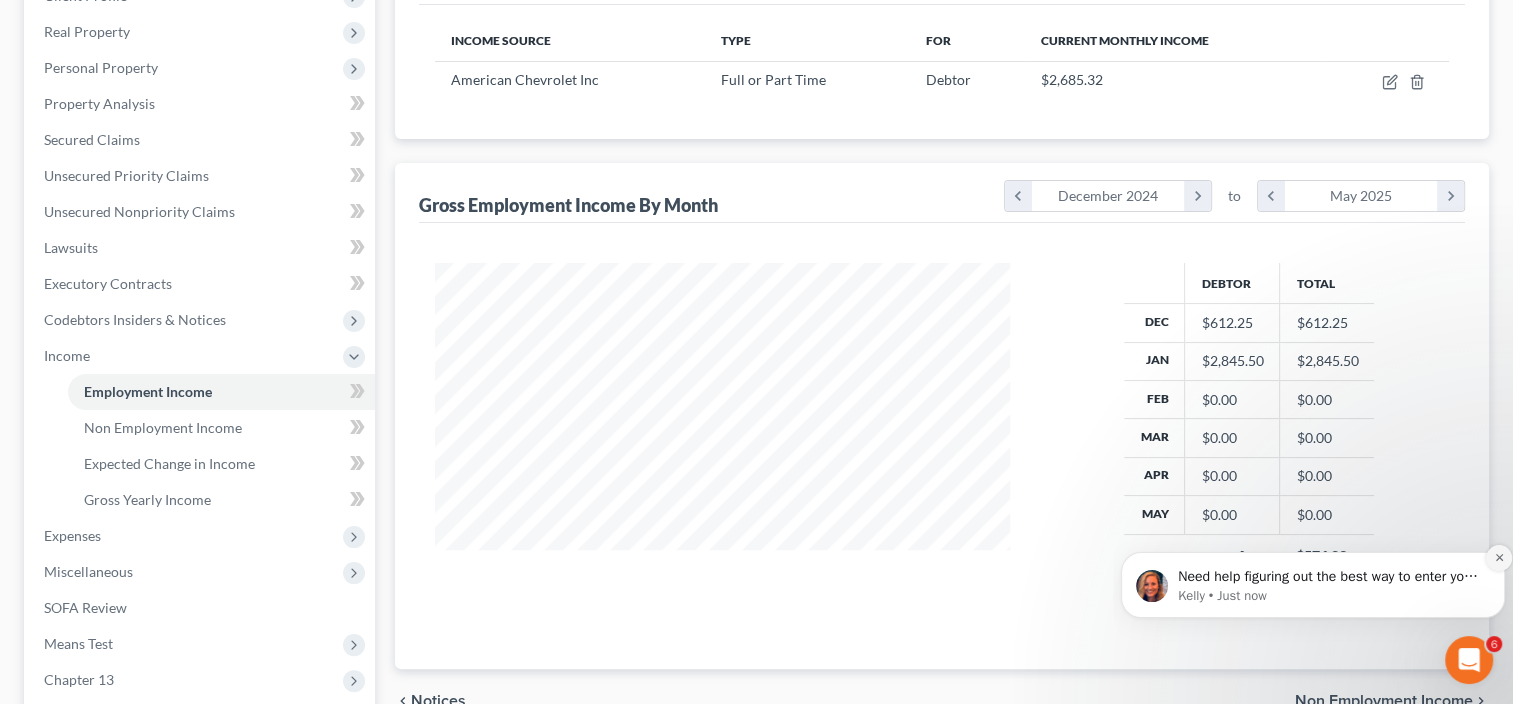click 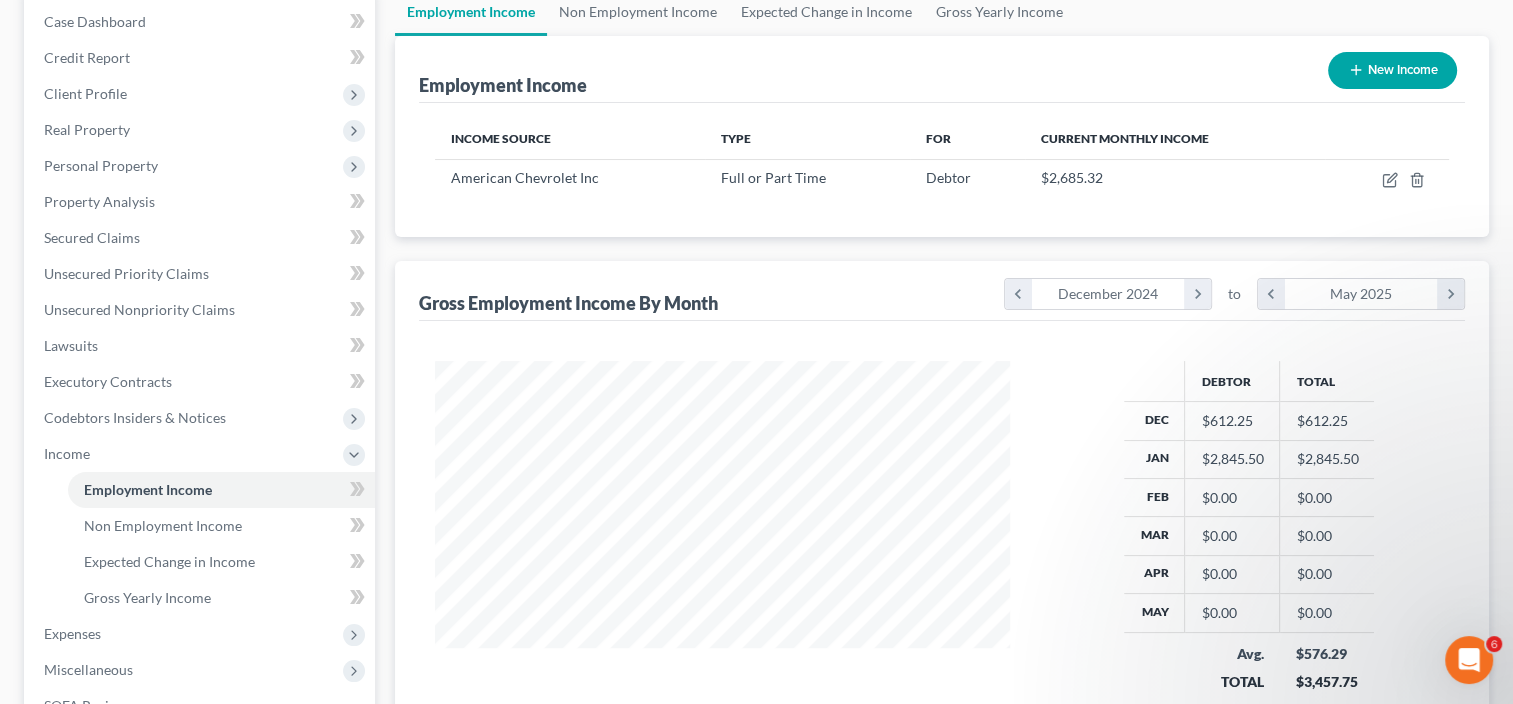 scroll, scrollTop: 413, scrollLeft: 0, axis: vertical 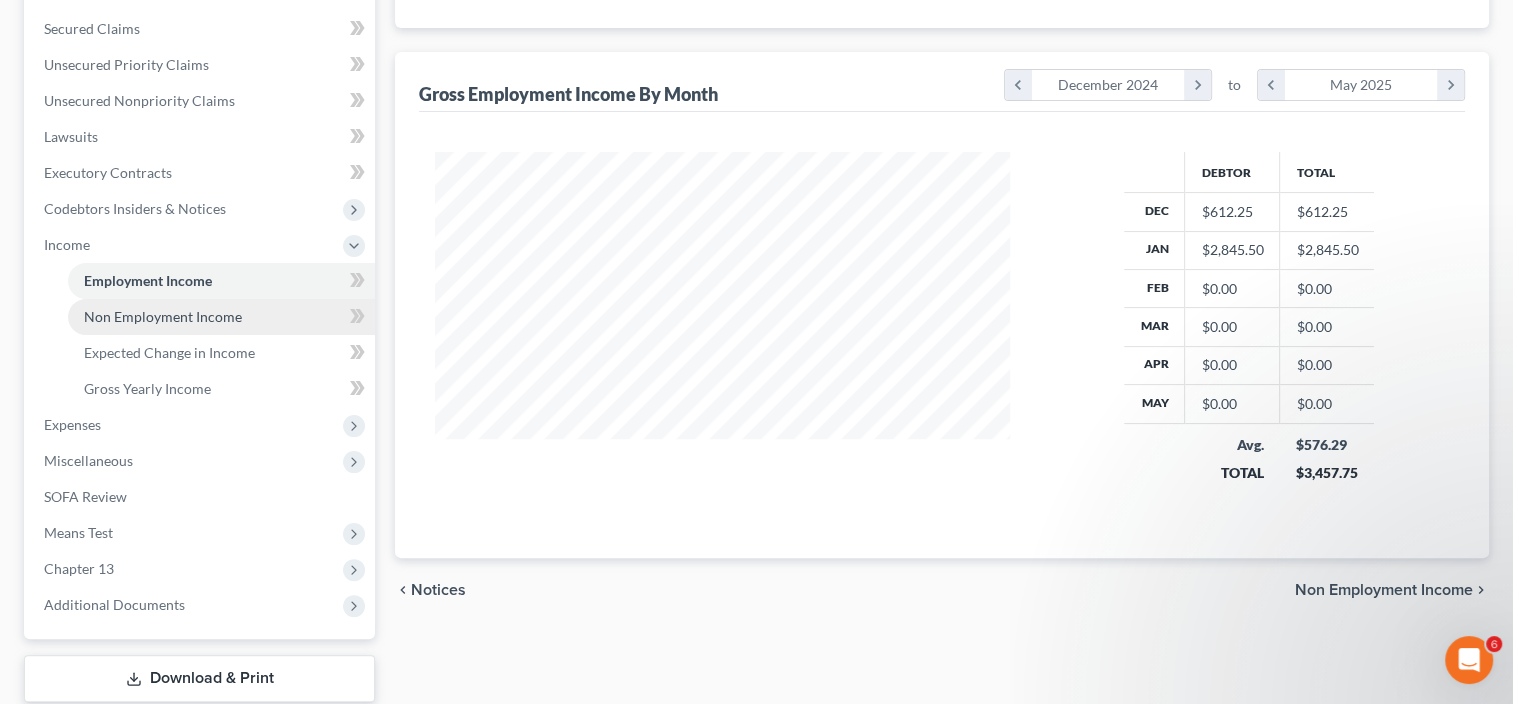 click on "Non Employment Income" at bounding box center [163, 316] 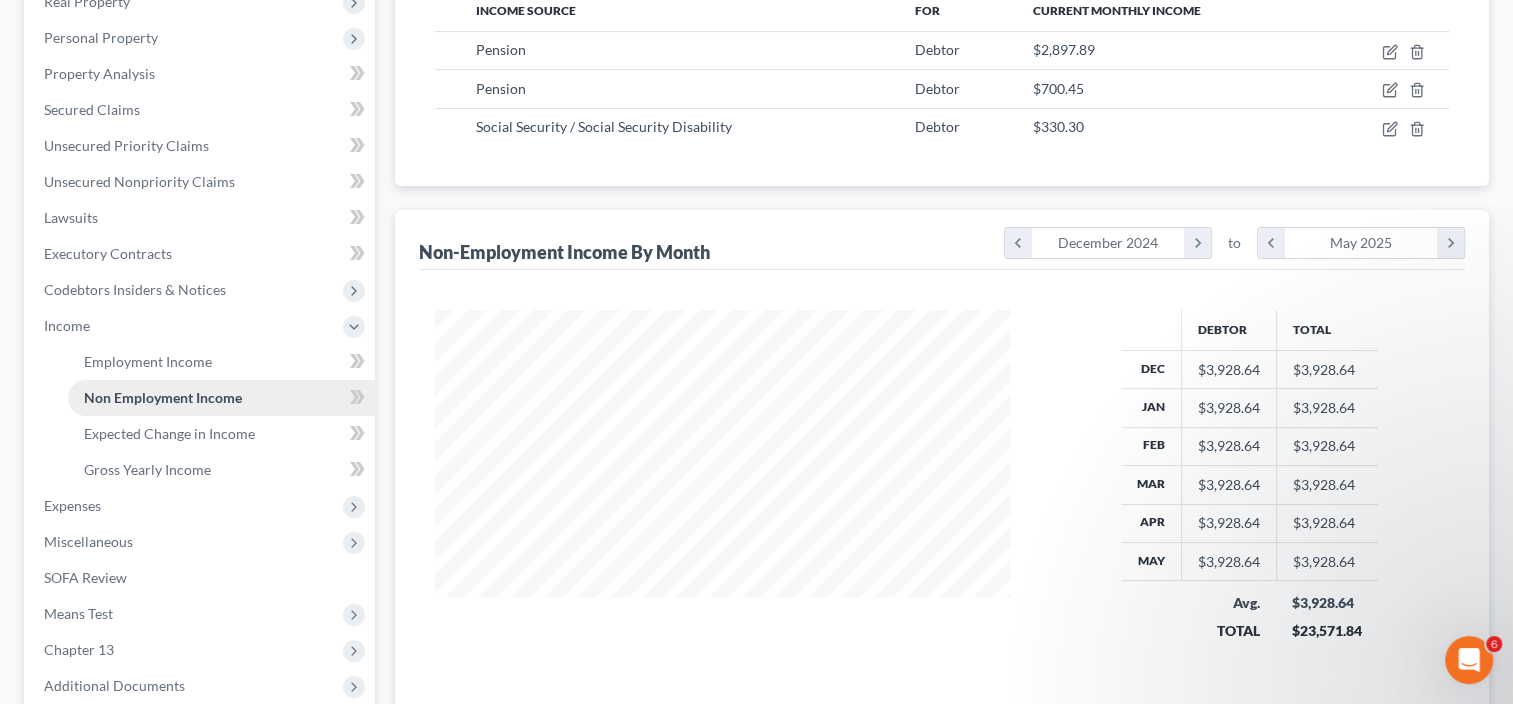 scroll, scrollTop: 127, scrollLeft: 0, axis: vertical 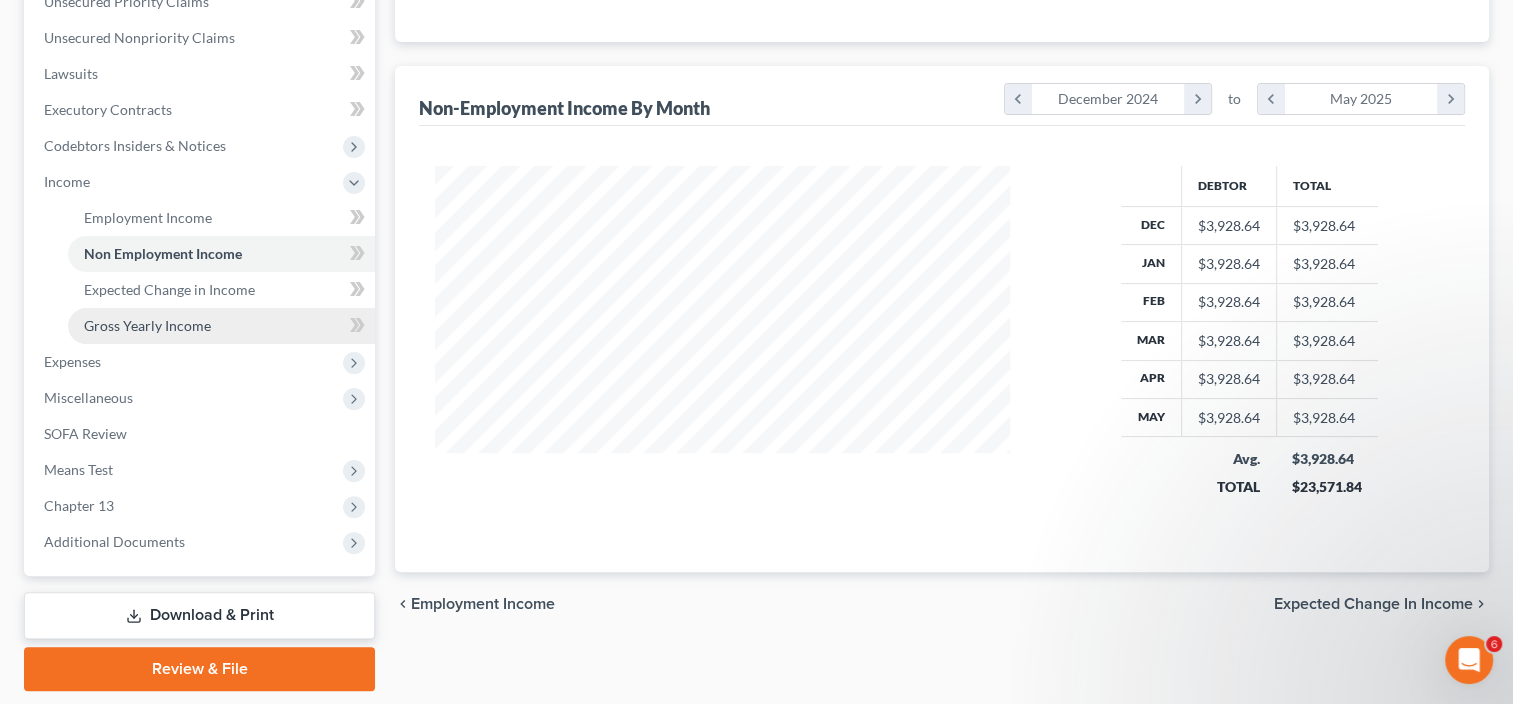 click on "Gross Yearly Income" at bounding box center (147, 325) 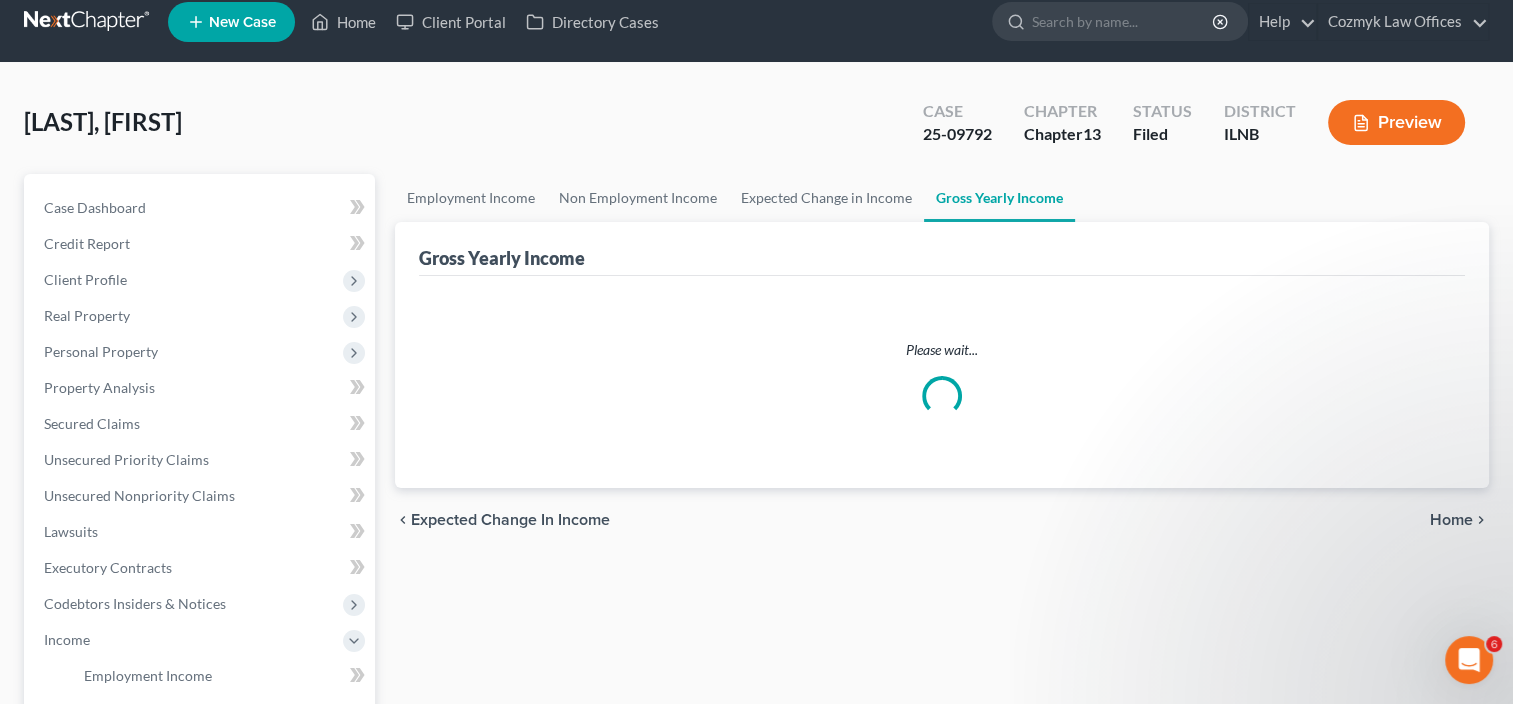 scroll, scrollTop: 0, scrollLeft: 0, axis: both 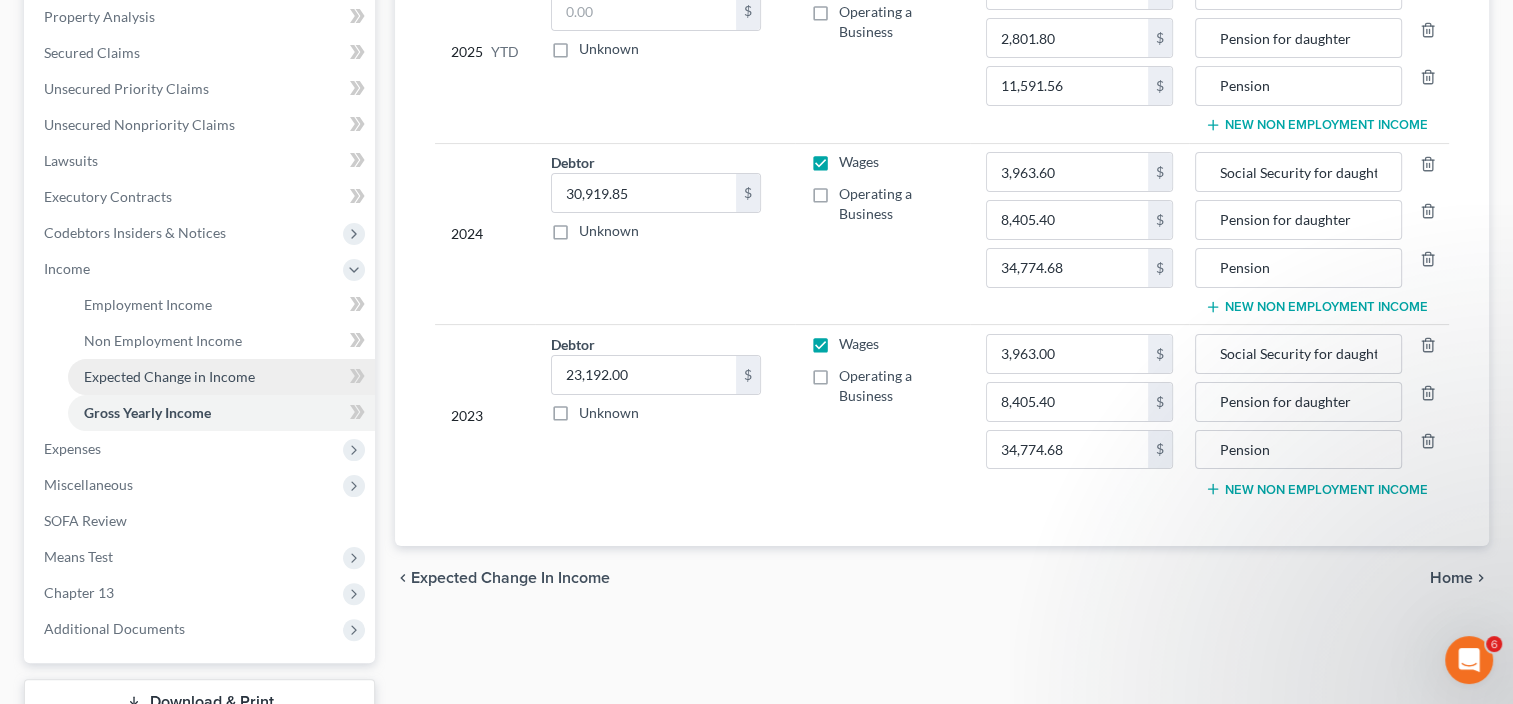 click on "Expected Change in Income" at bounding box center (169, 376) 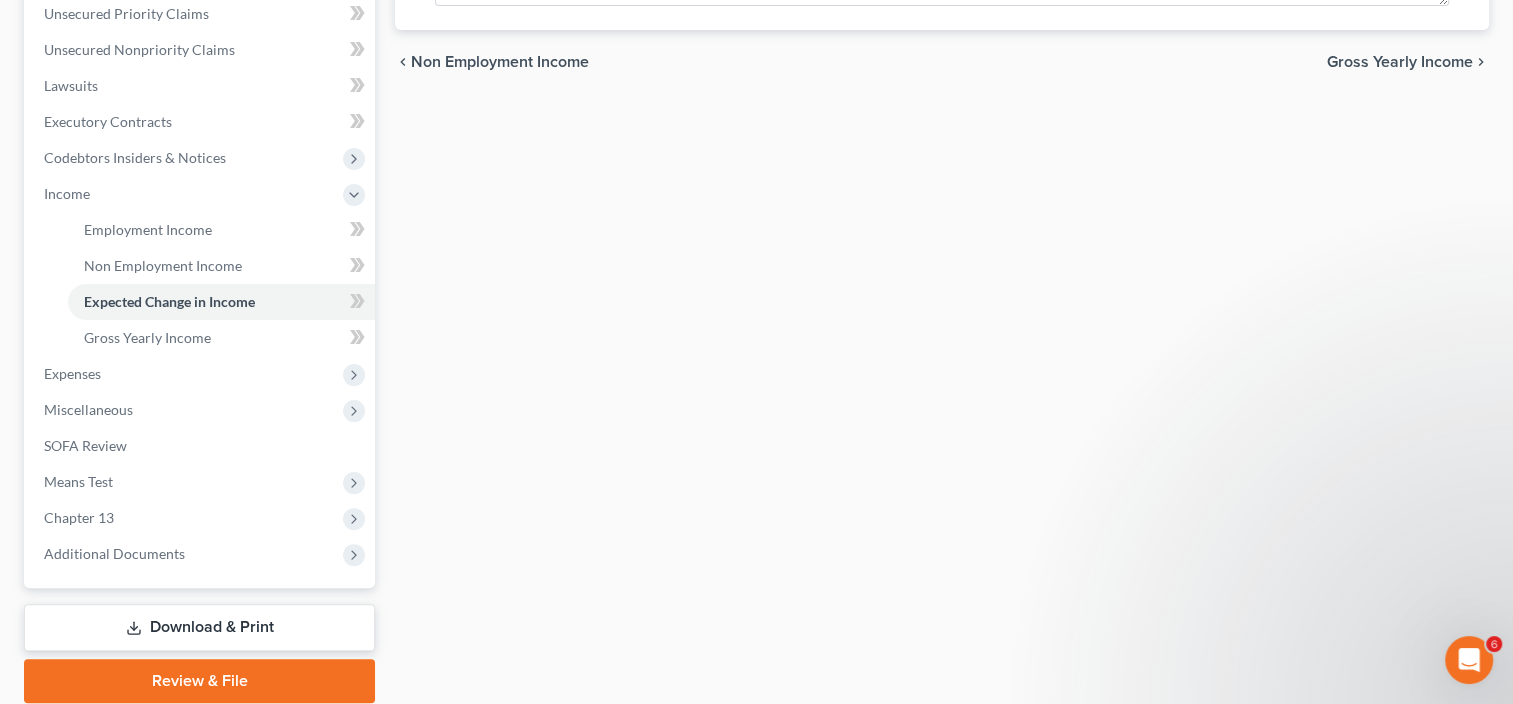 scroll, scrollTop: 501, scrollLeft: 0, axis: vertical 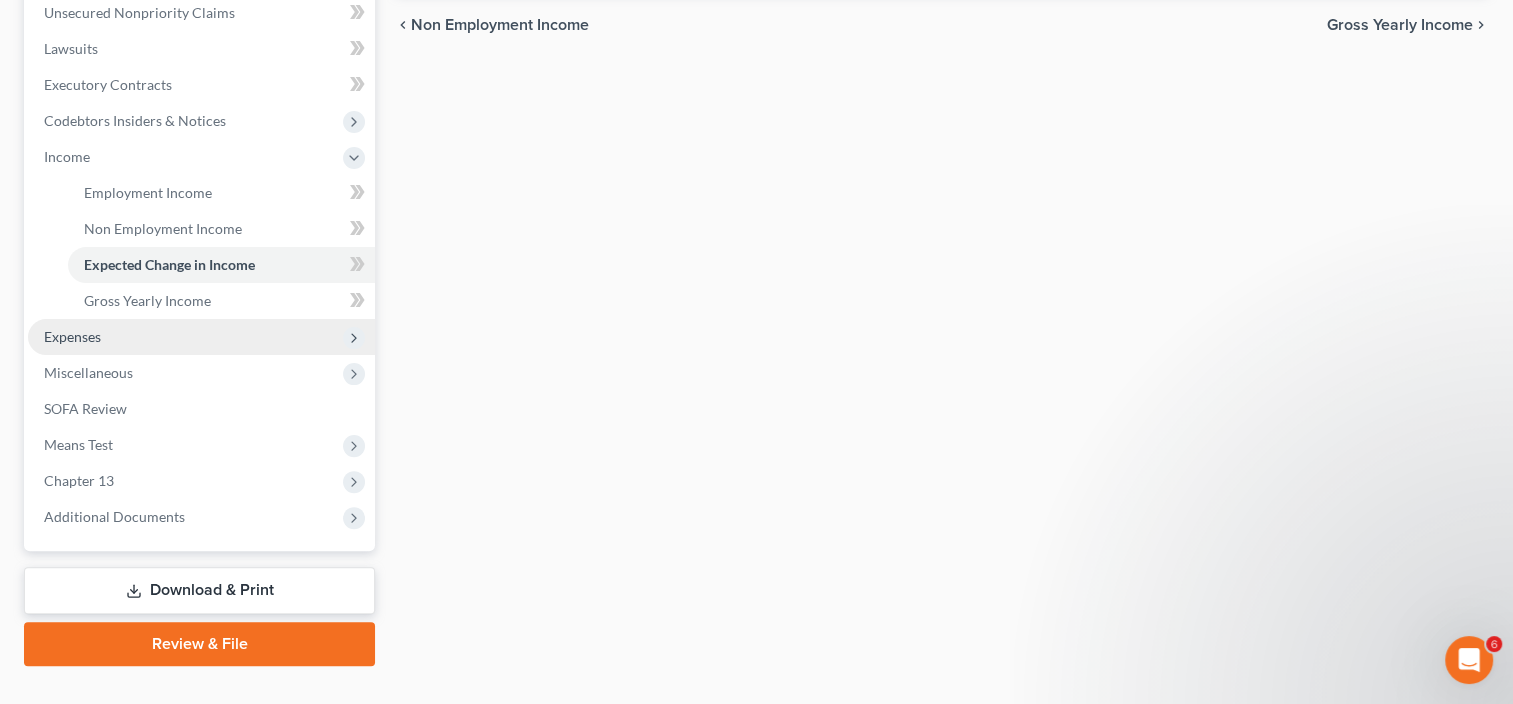 click on "Expenses" at bounding box center [72, 336] 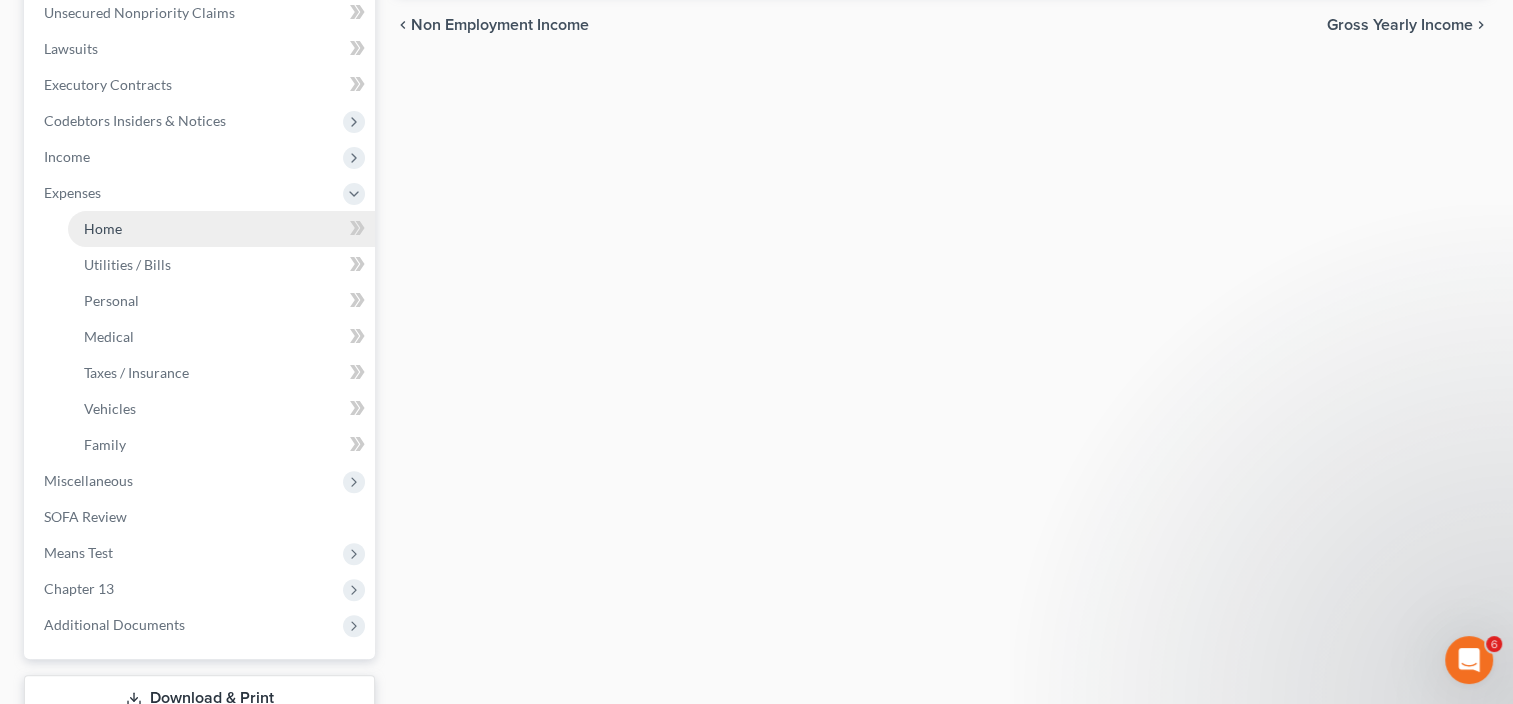 click on "Home" at bounding box center [221, 229] 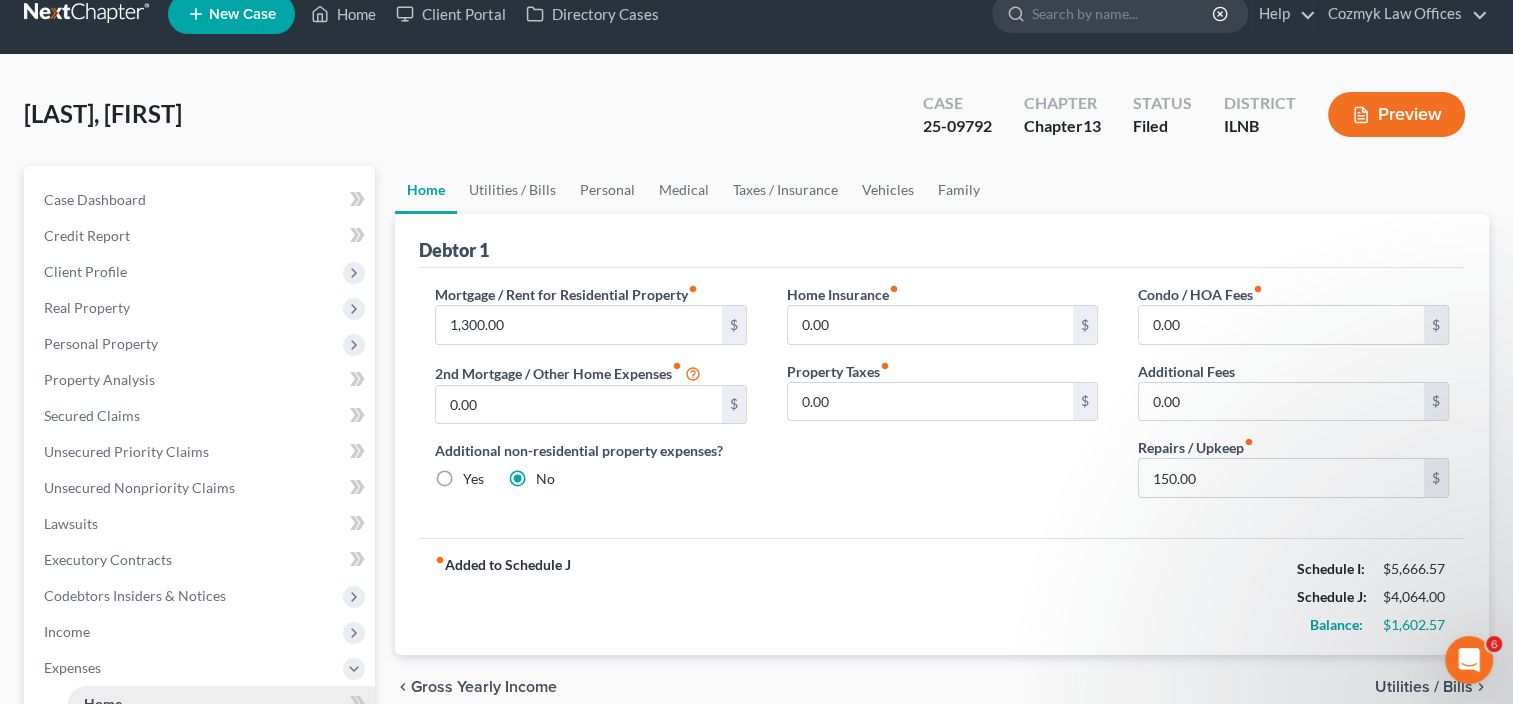 scroll, scrollTop: 0, scrollLeft: 0, axis: both 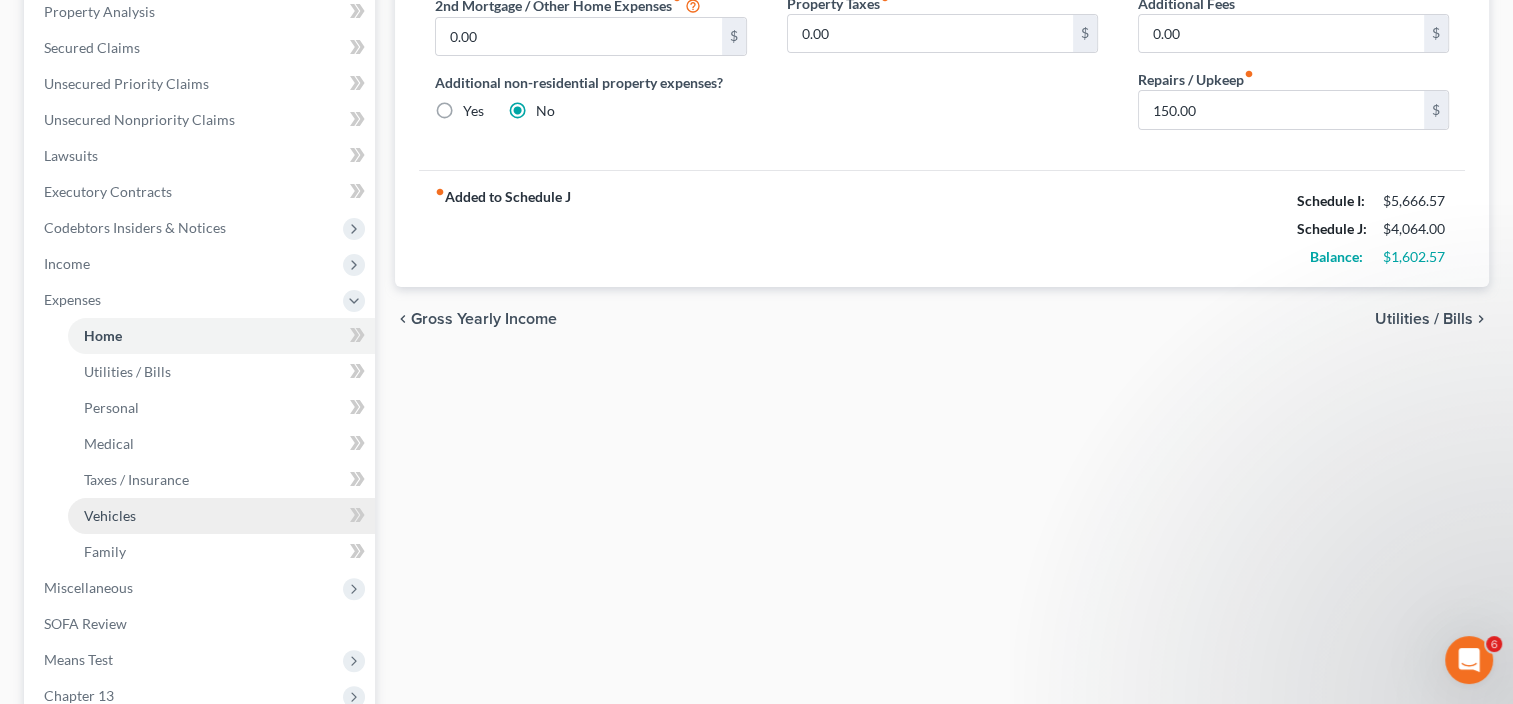 click on "Vehicles" at bounding box center [221, 516] 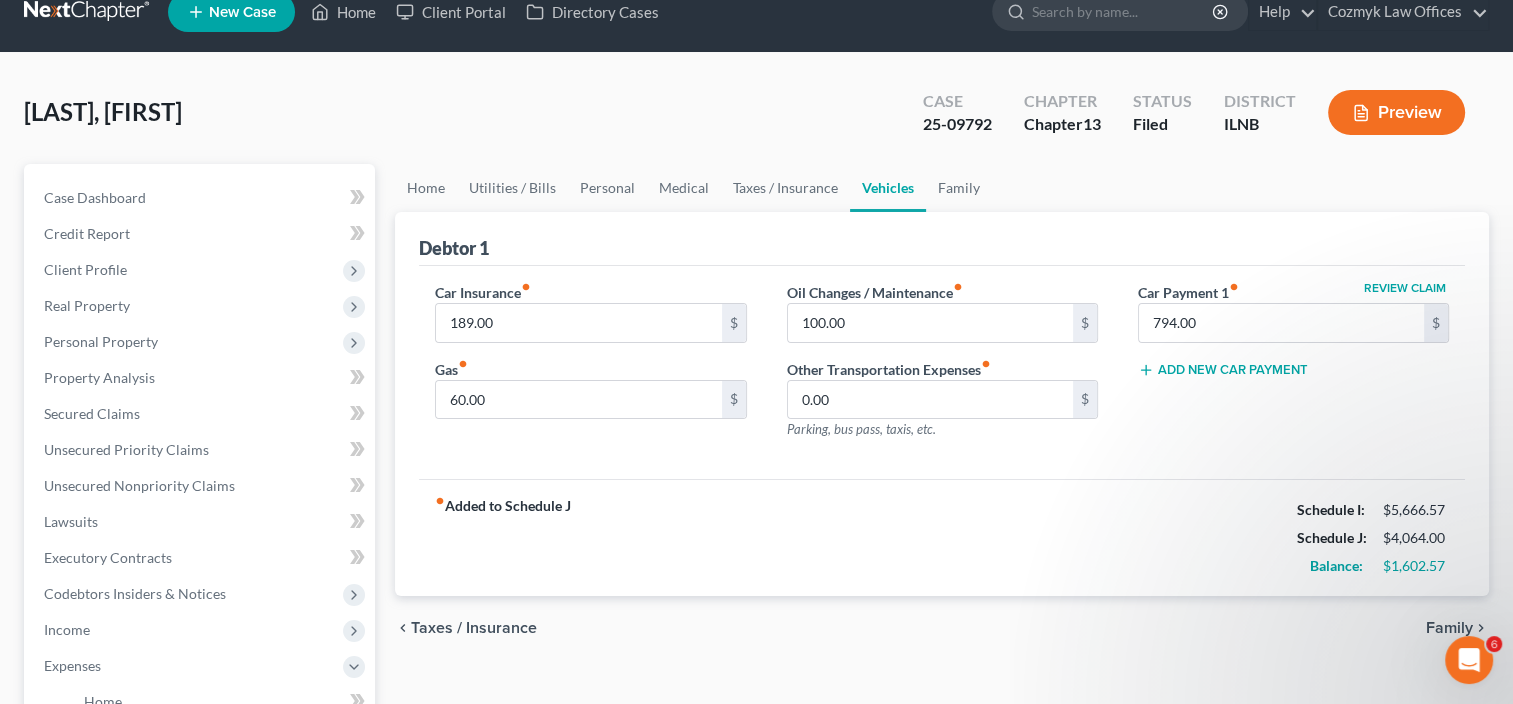 scroll, scrollTop: 0, scrollLeft: 0, axis: both 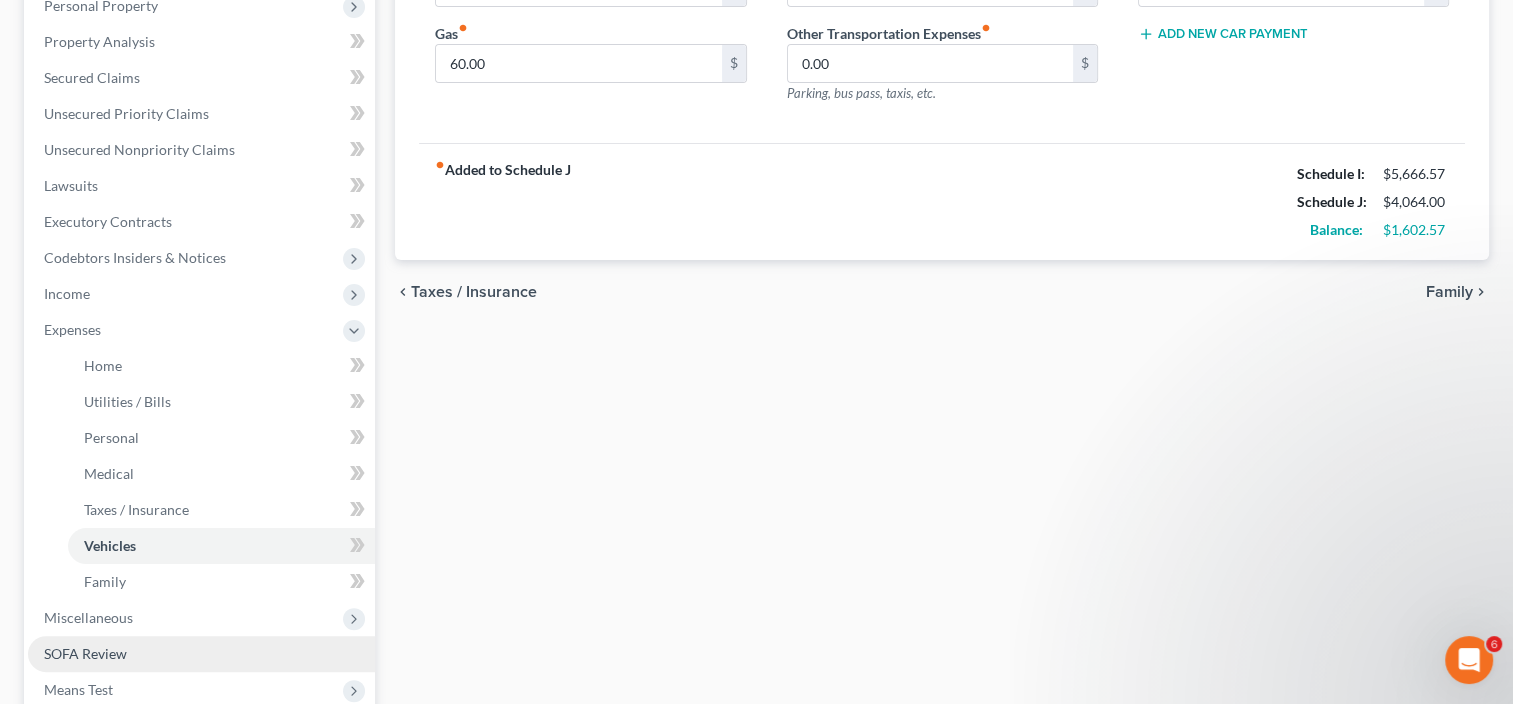 click on "SOFA Review" at bounding box center [201, 654] 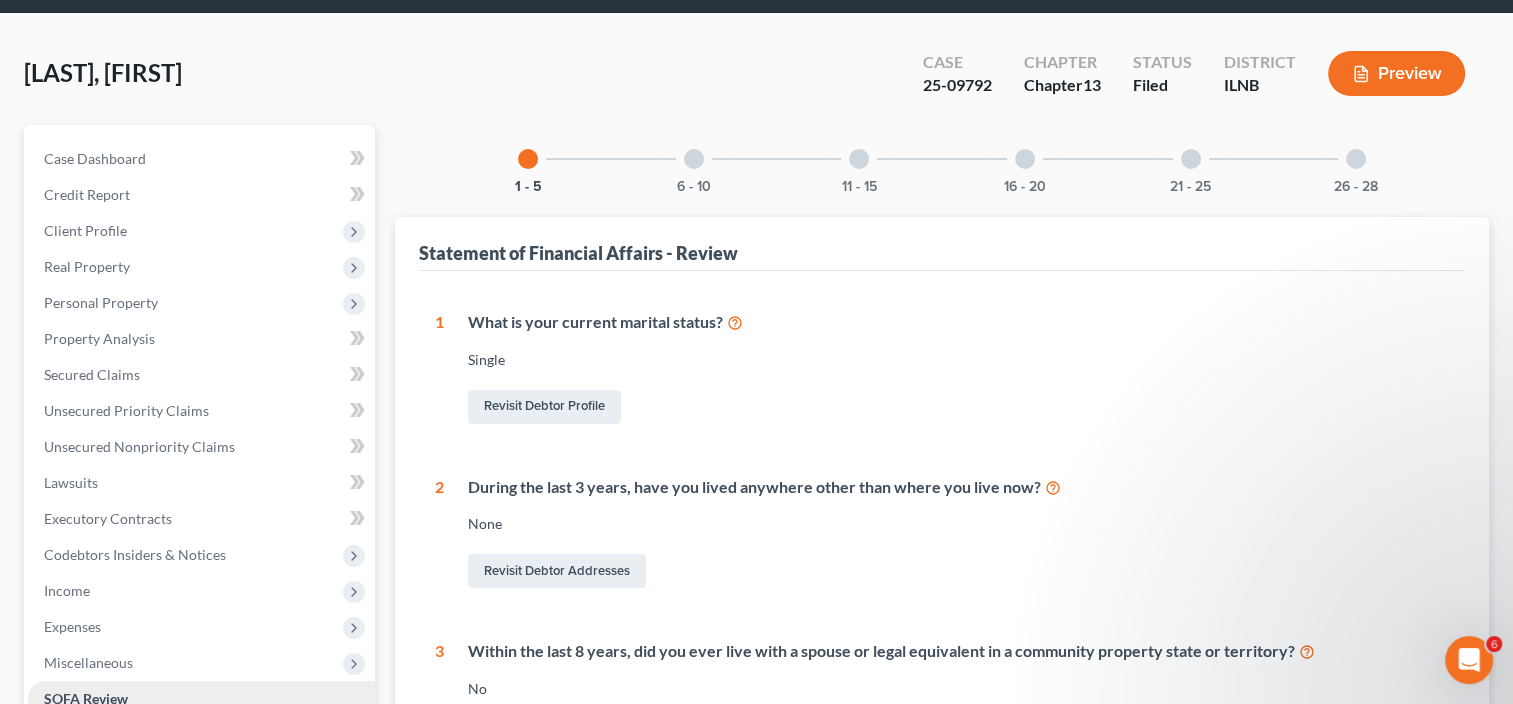 scroll, scrollTop: 0, scrollLeft: 0, axis: both 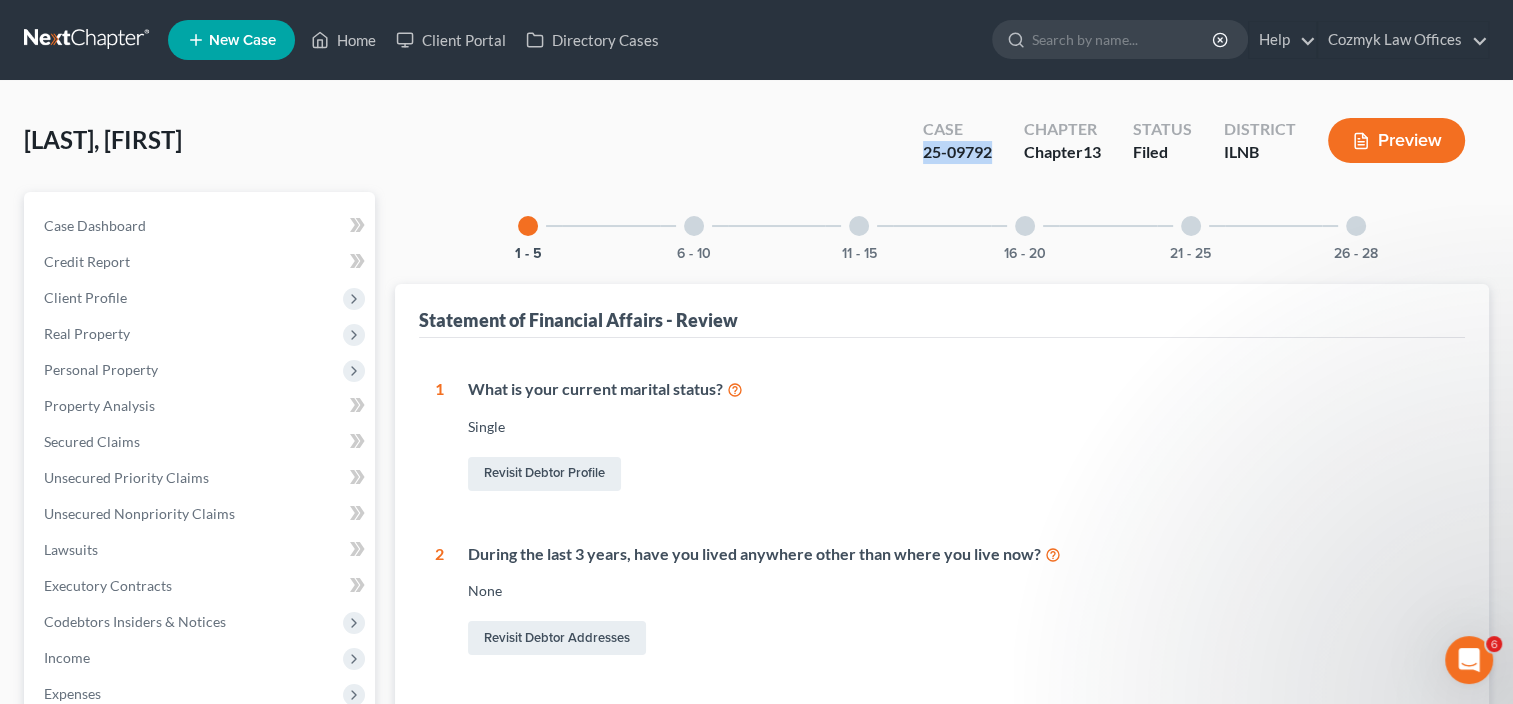 drag, startPoint x: 924, startPoint y: 149, endPoint x: 996, endPoint y: 143, distance: 72.249565 